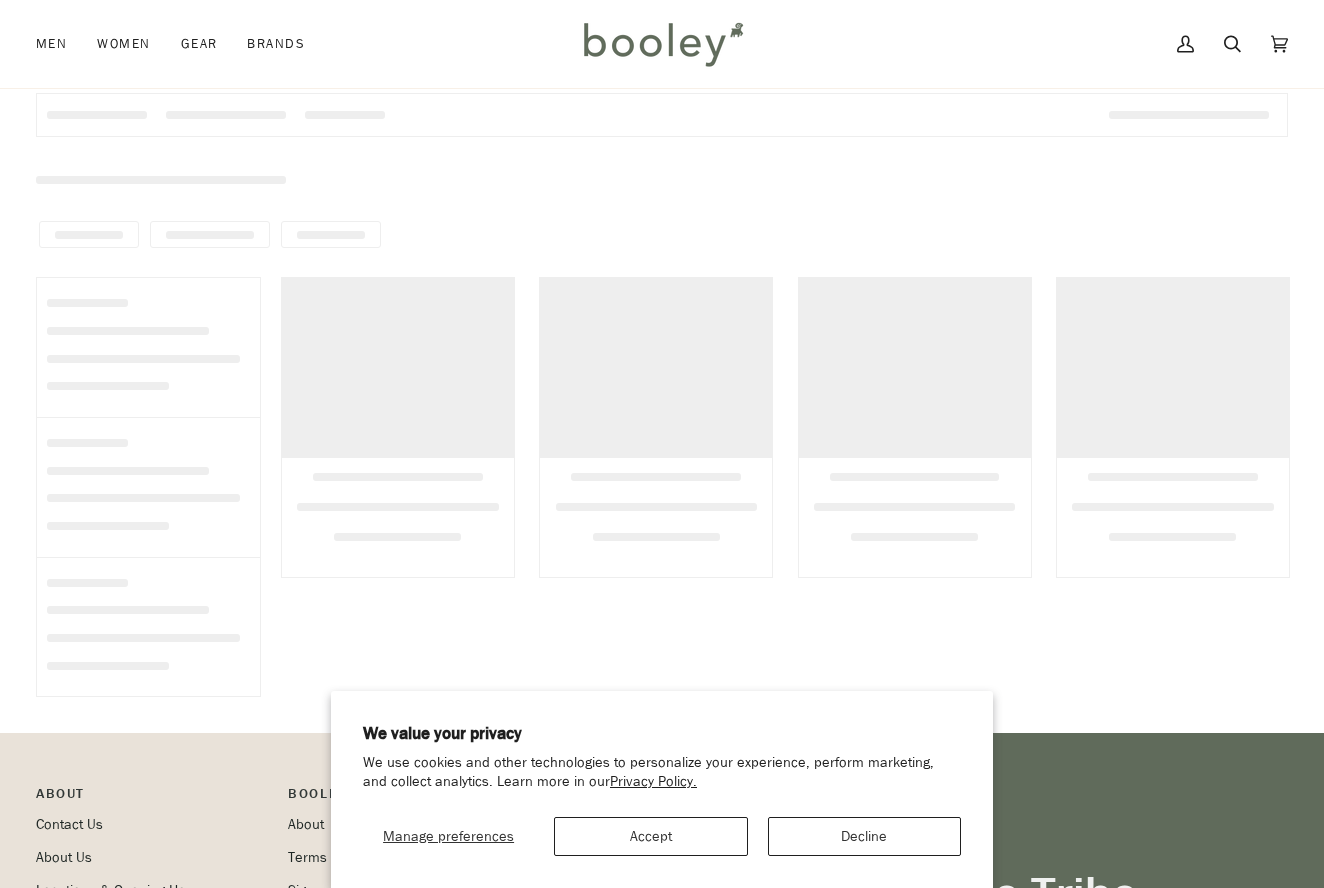scroll, scrollTop: 271, scrollLeft: 0, axis: vertical 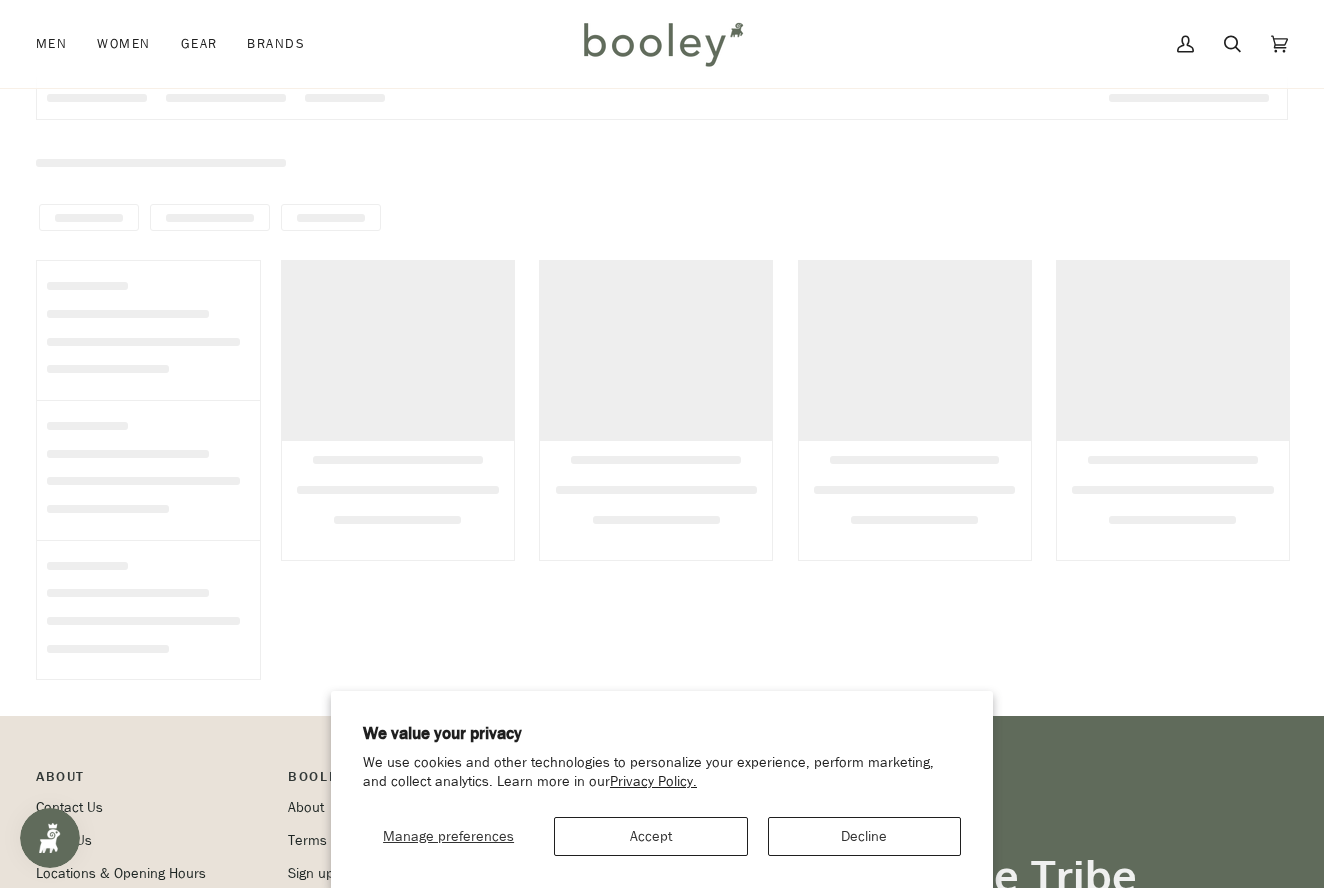 click on "Decline" at bounding box center [864, 836] 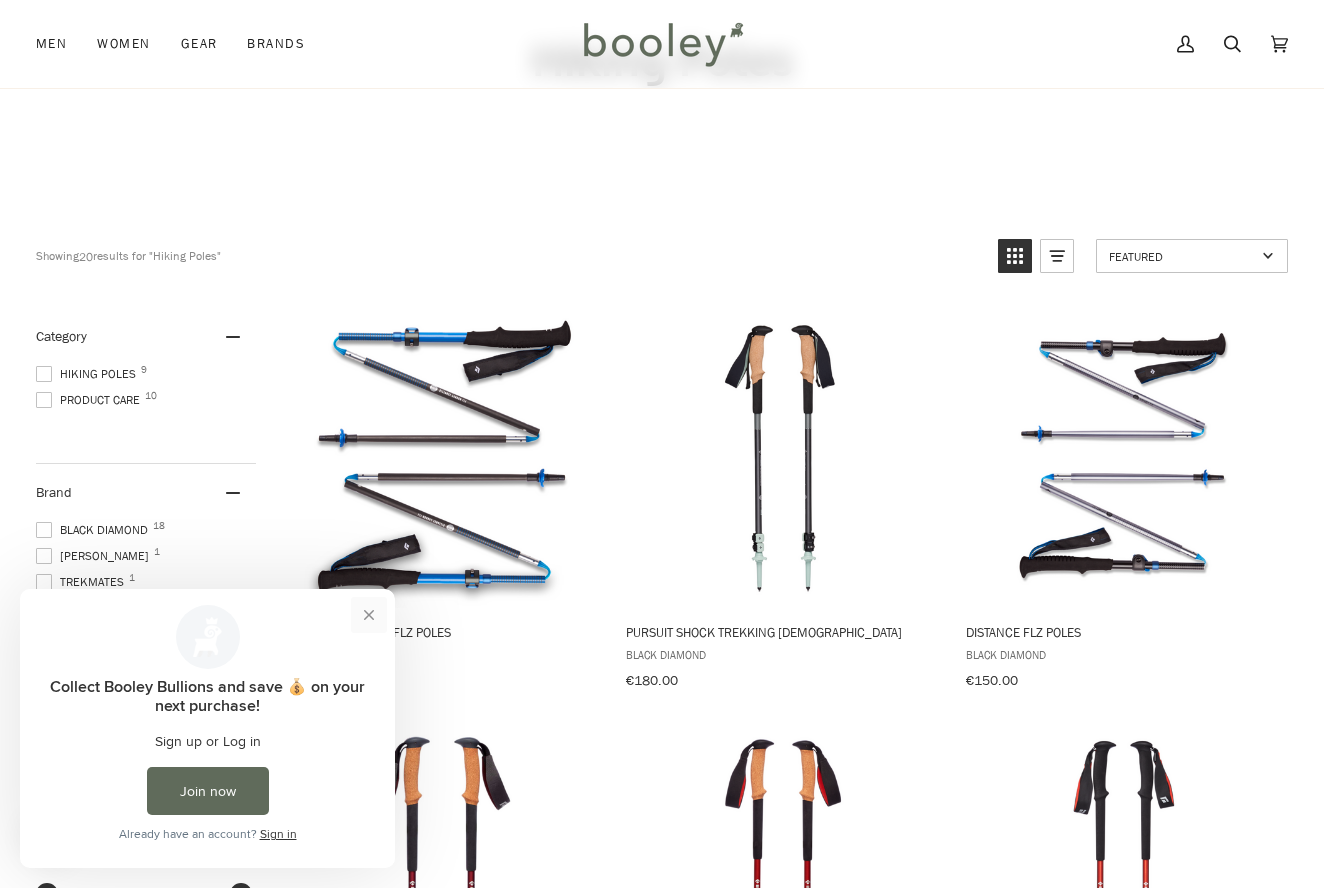 scroll, scrollTop: 132, scrollLeft: 1, axis: both 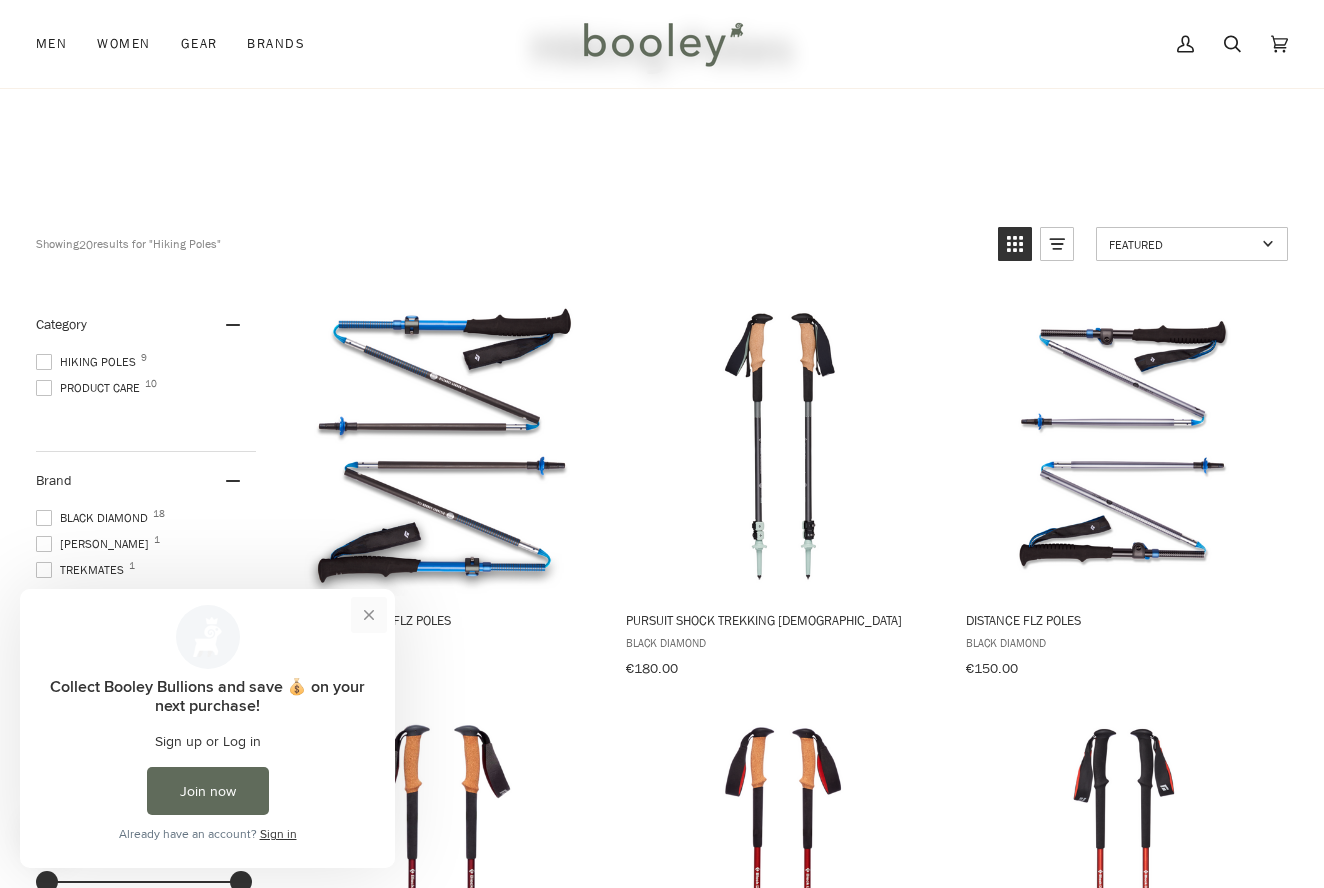 click at bounding box center (369, 615) 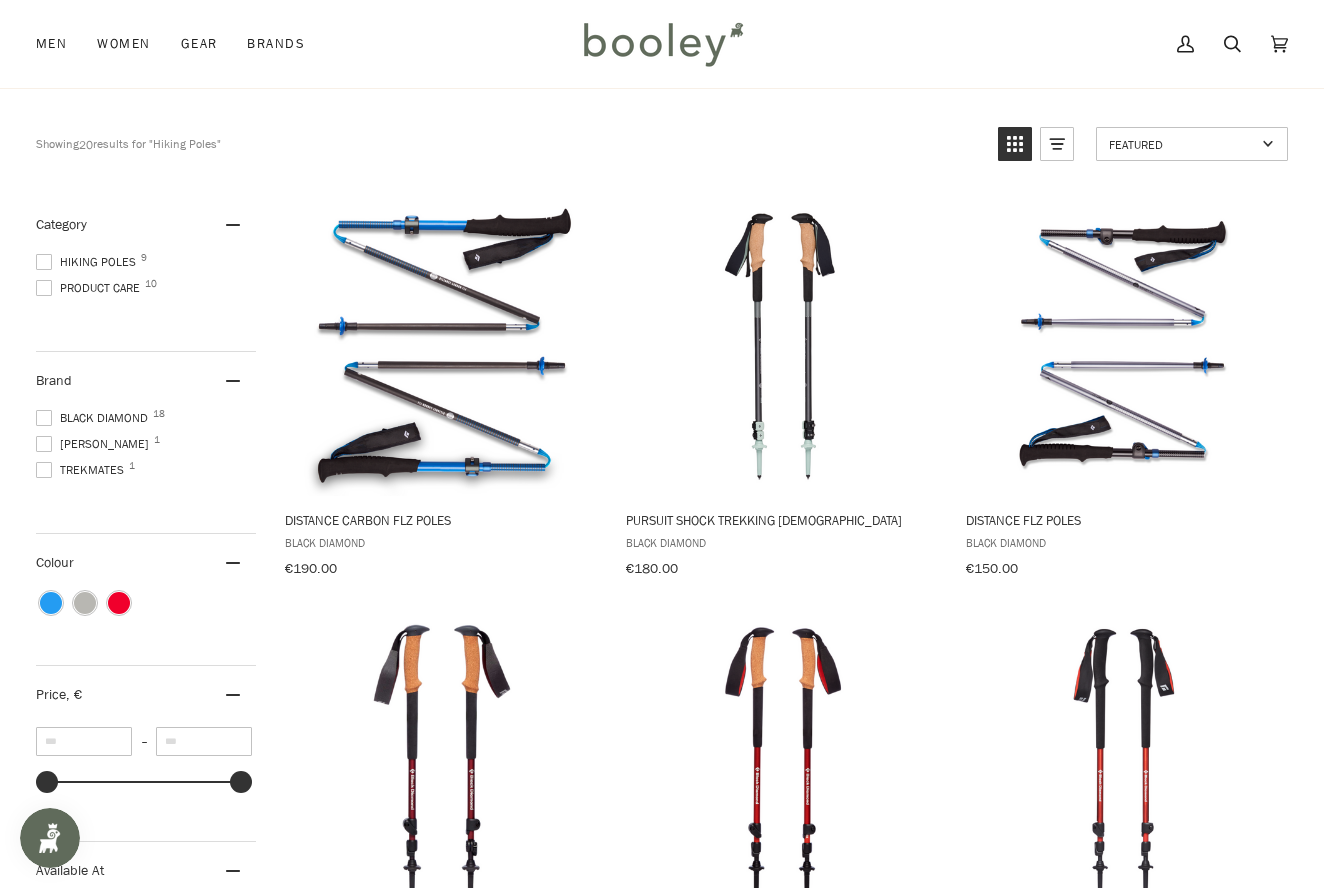 scroll, scrollTop: 233, scrollLeft: 0, axis: vertical 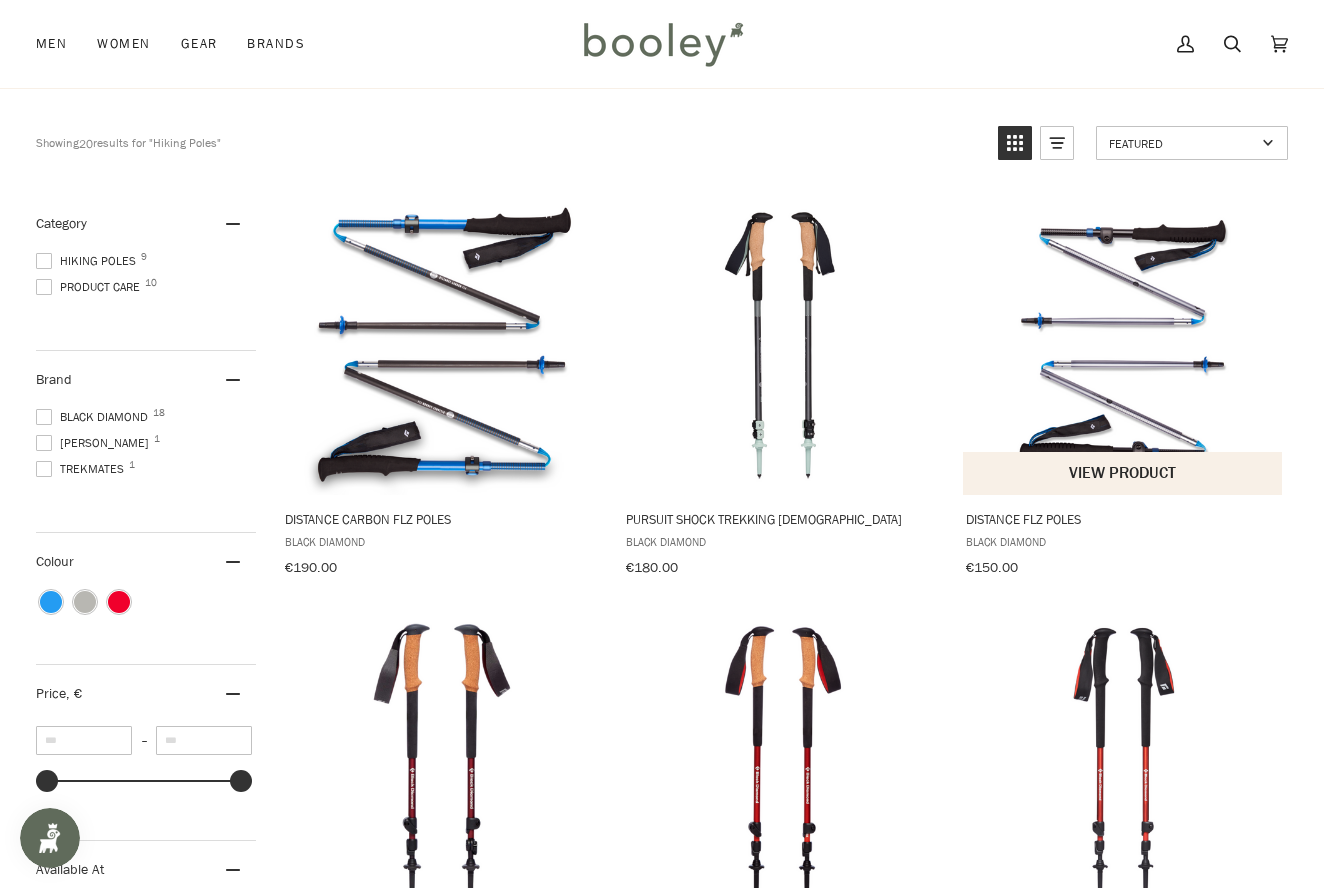 click on "View product" at bounding box center (1122, 473) 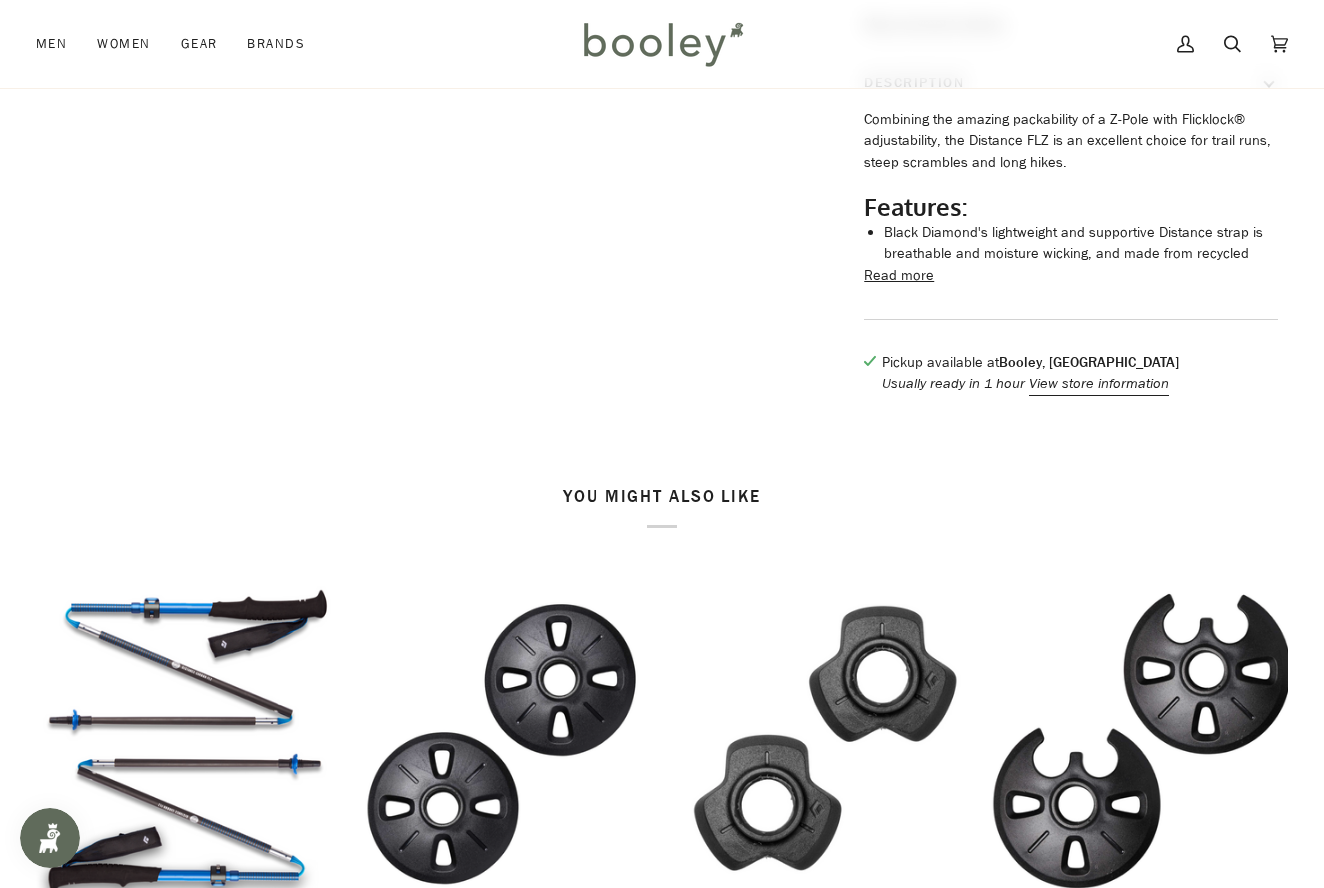 scroll, scrollTop: 796, scrollLeft: 0, axis: vertical 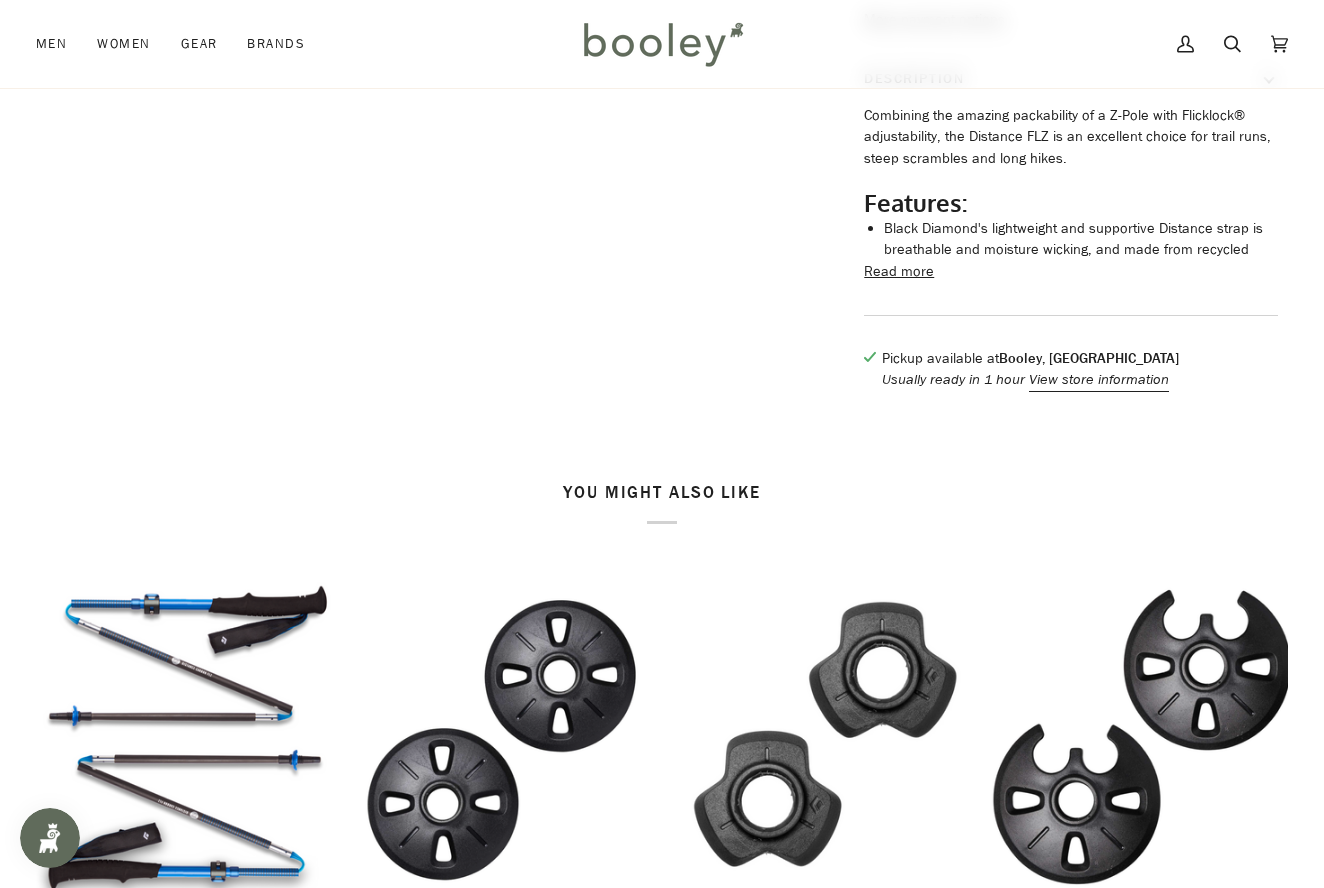 click on "Read more" at bounding box center [899, 272] 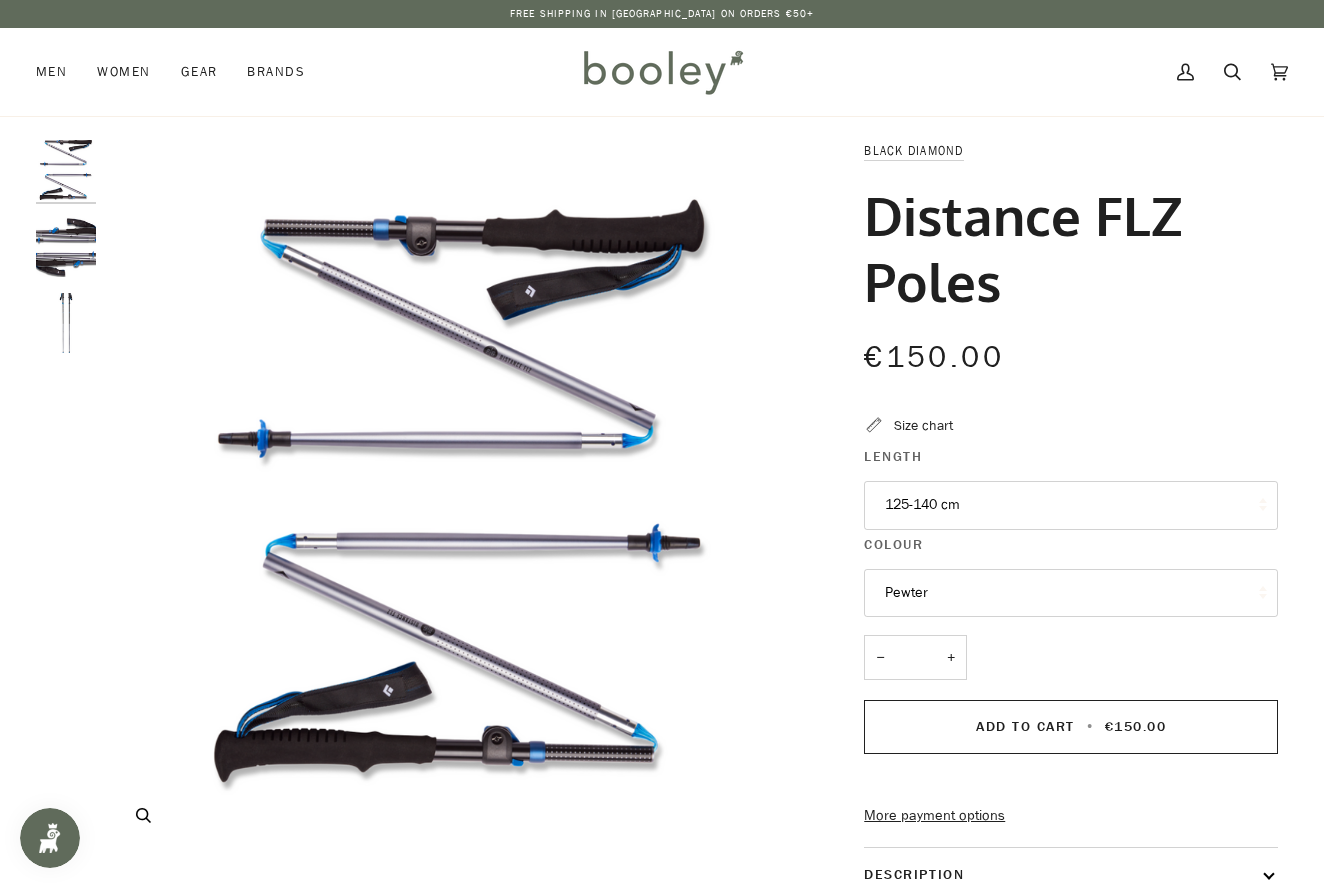 scroll, scrollTop: 0, scrollLeft: 0, axis: both 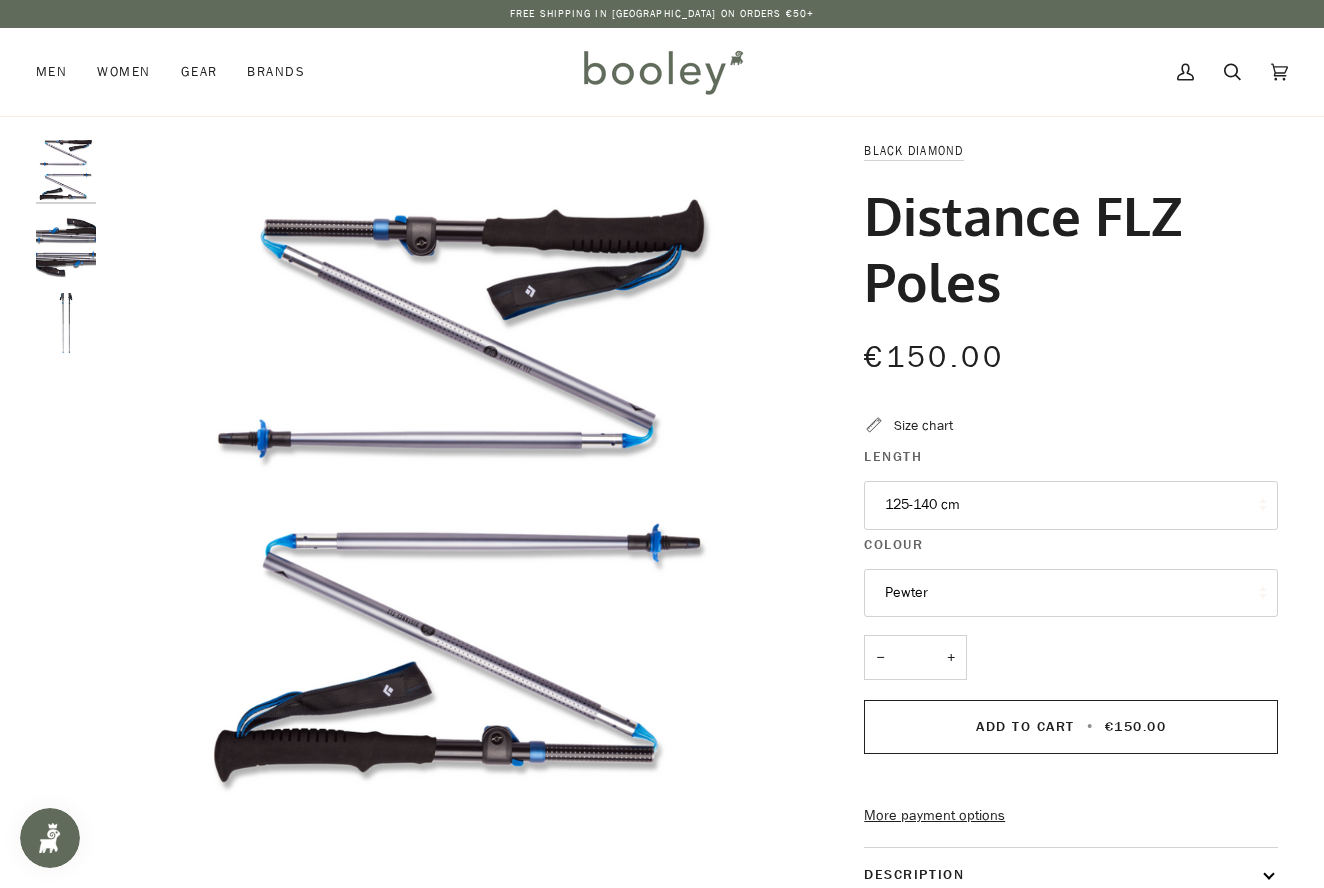 click at bounding box center (66, 247) 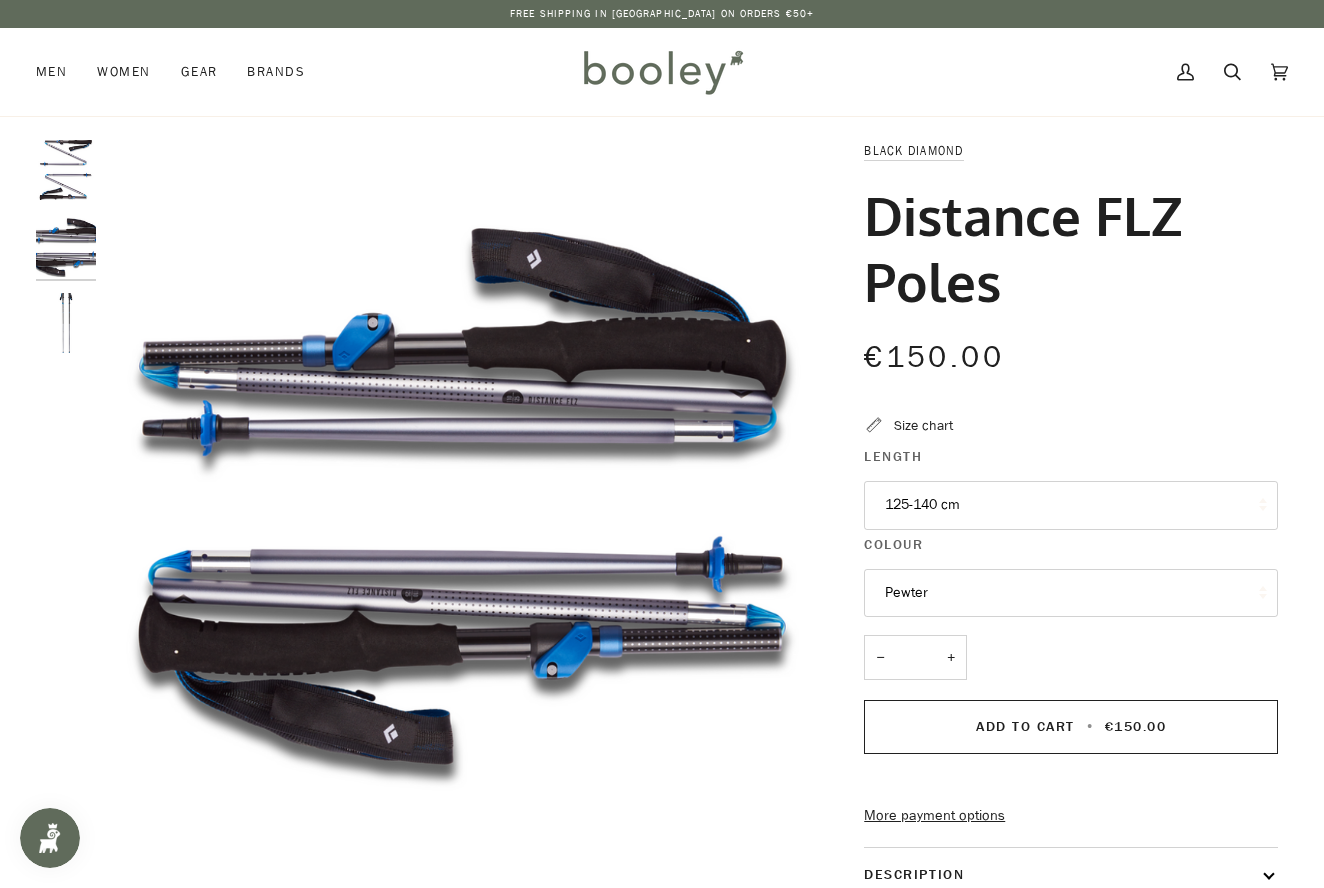 click at bounding box center [66, 247] 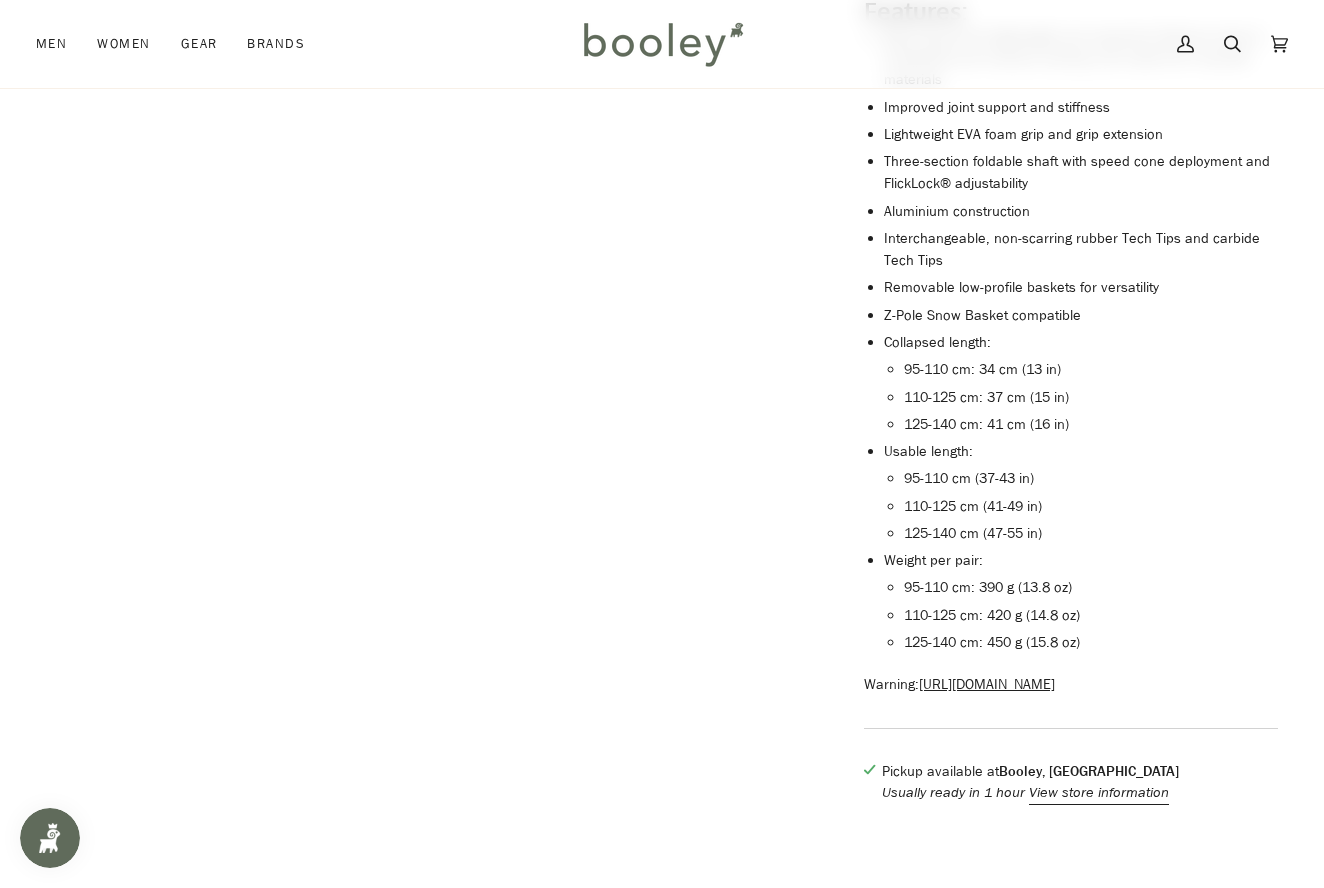 scroll, scrollTop: 997, scrollLeft: 0, axis: vertical 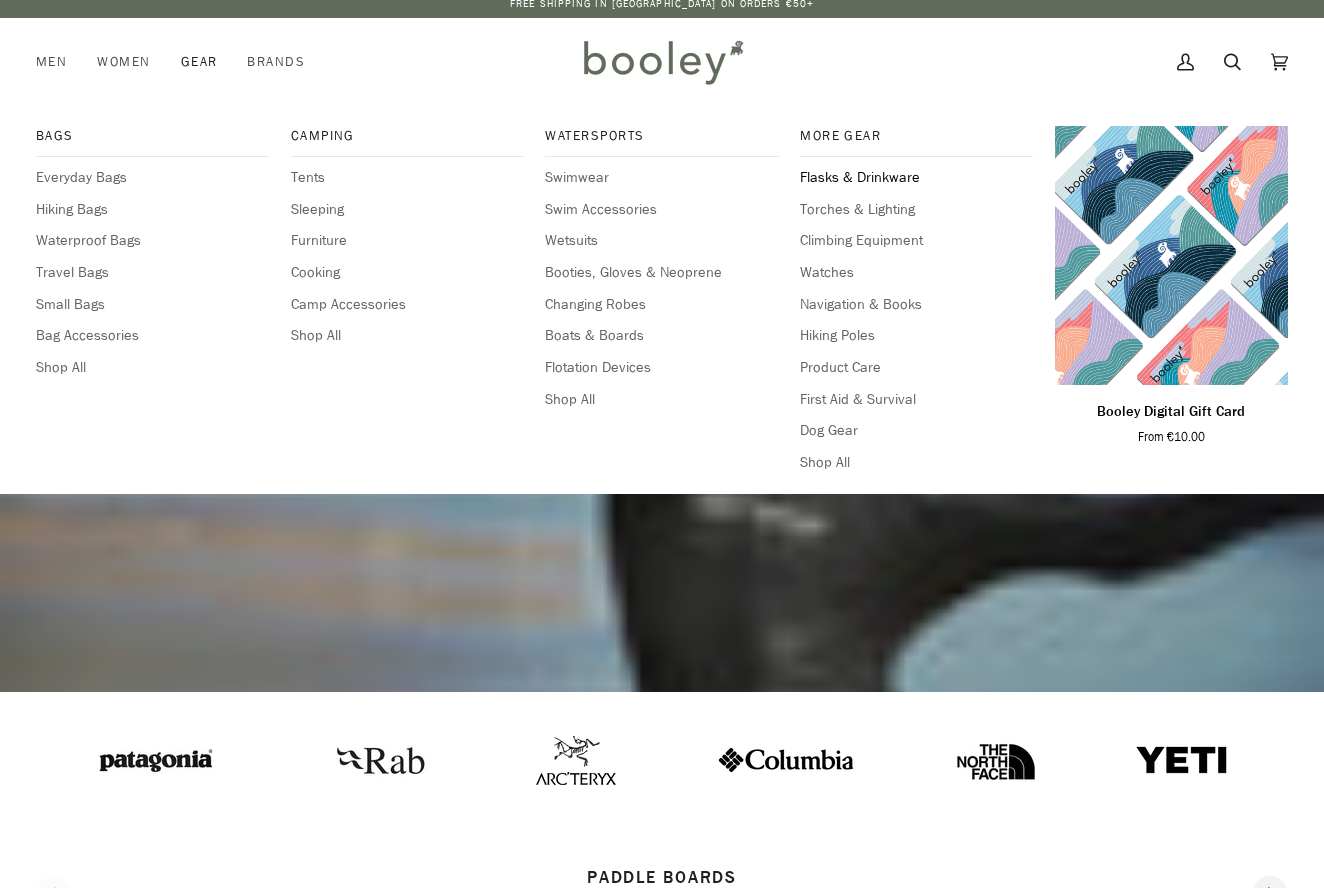 click on "Flasks & Drinkware" at bounding box center (916, 178) 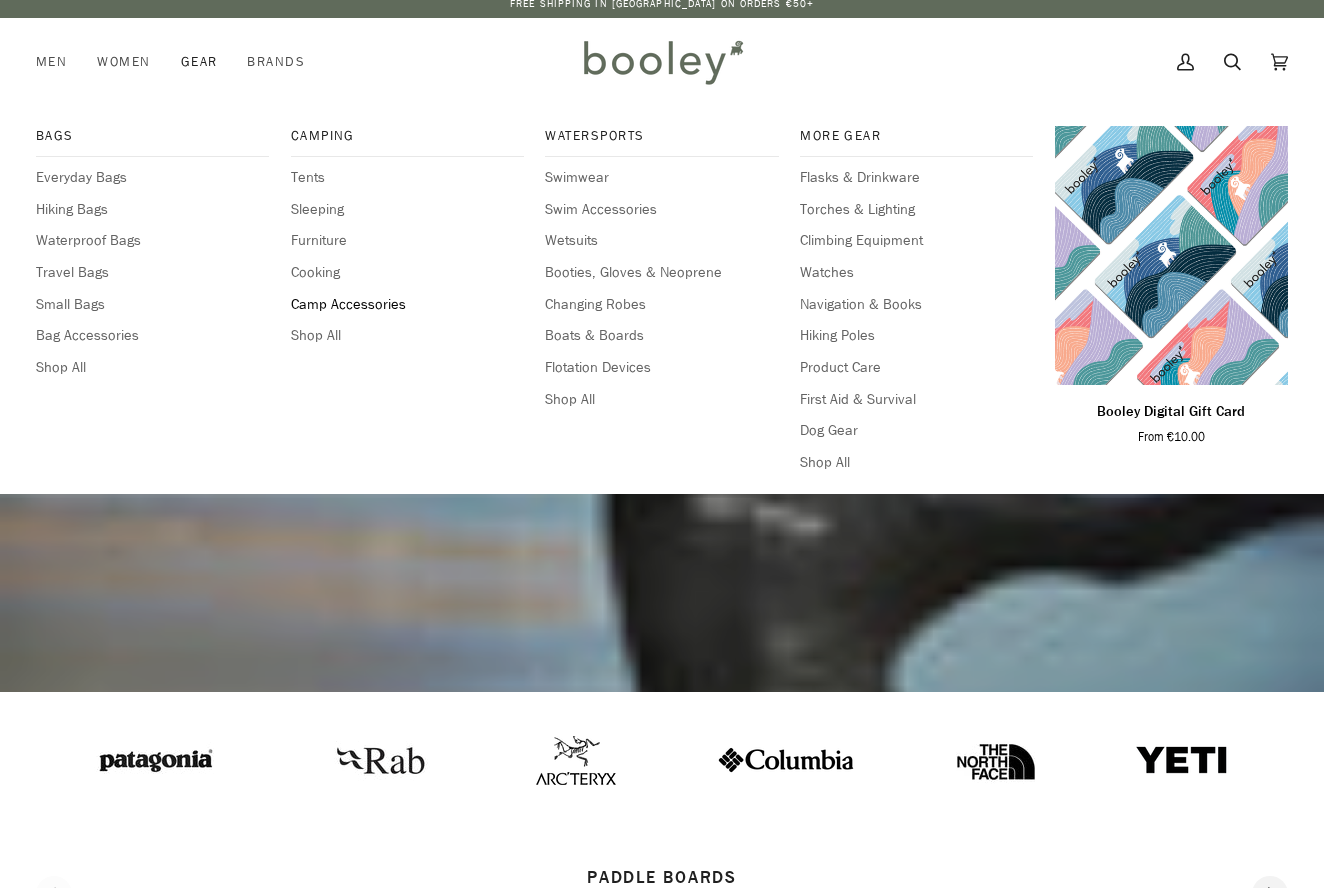 click on "Camp Accessories" at bounding box center (407, 305) 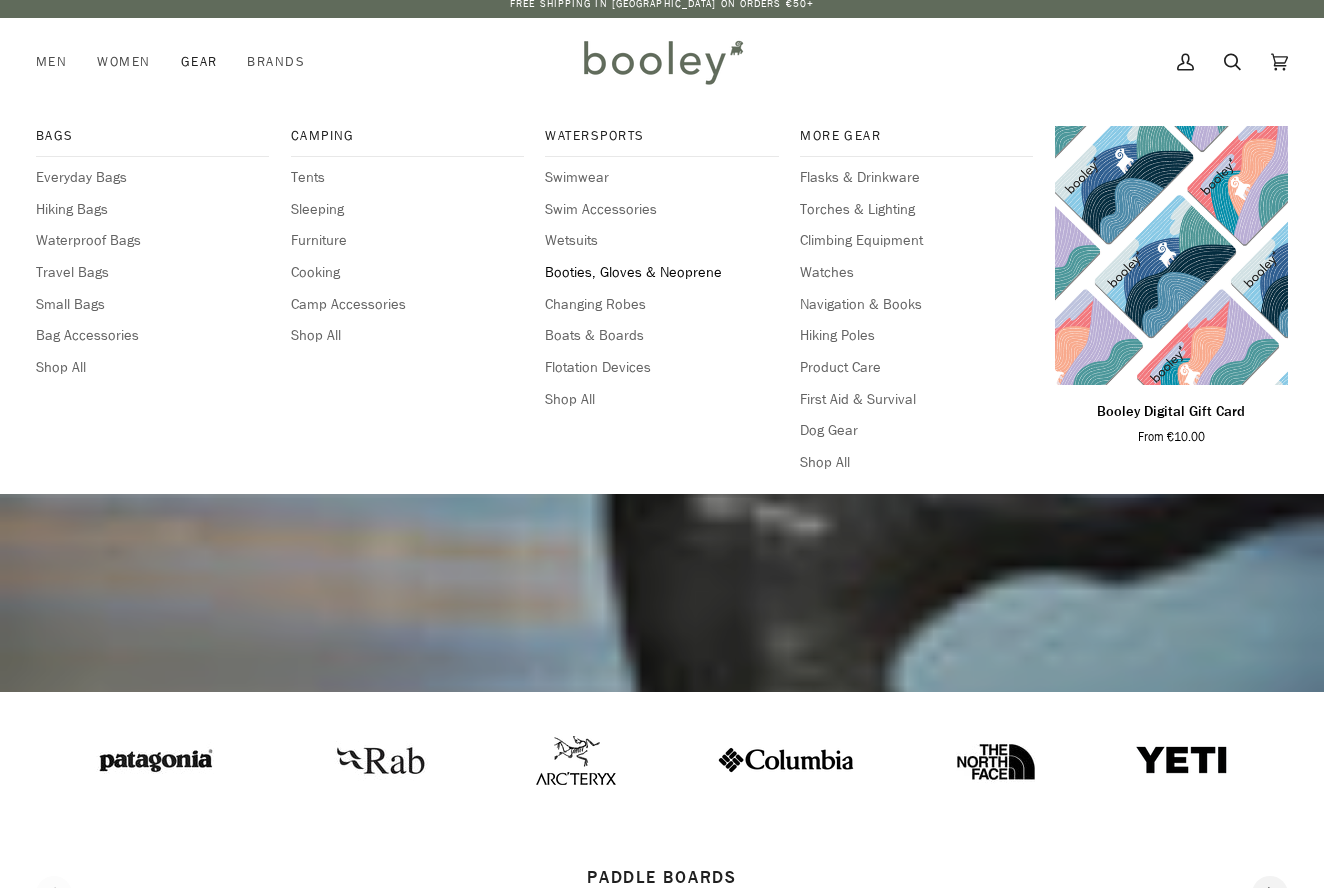 click on "Booties, Gloves & Neoprene" at bounding box center [661, 273] 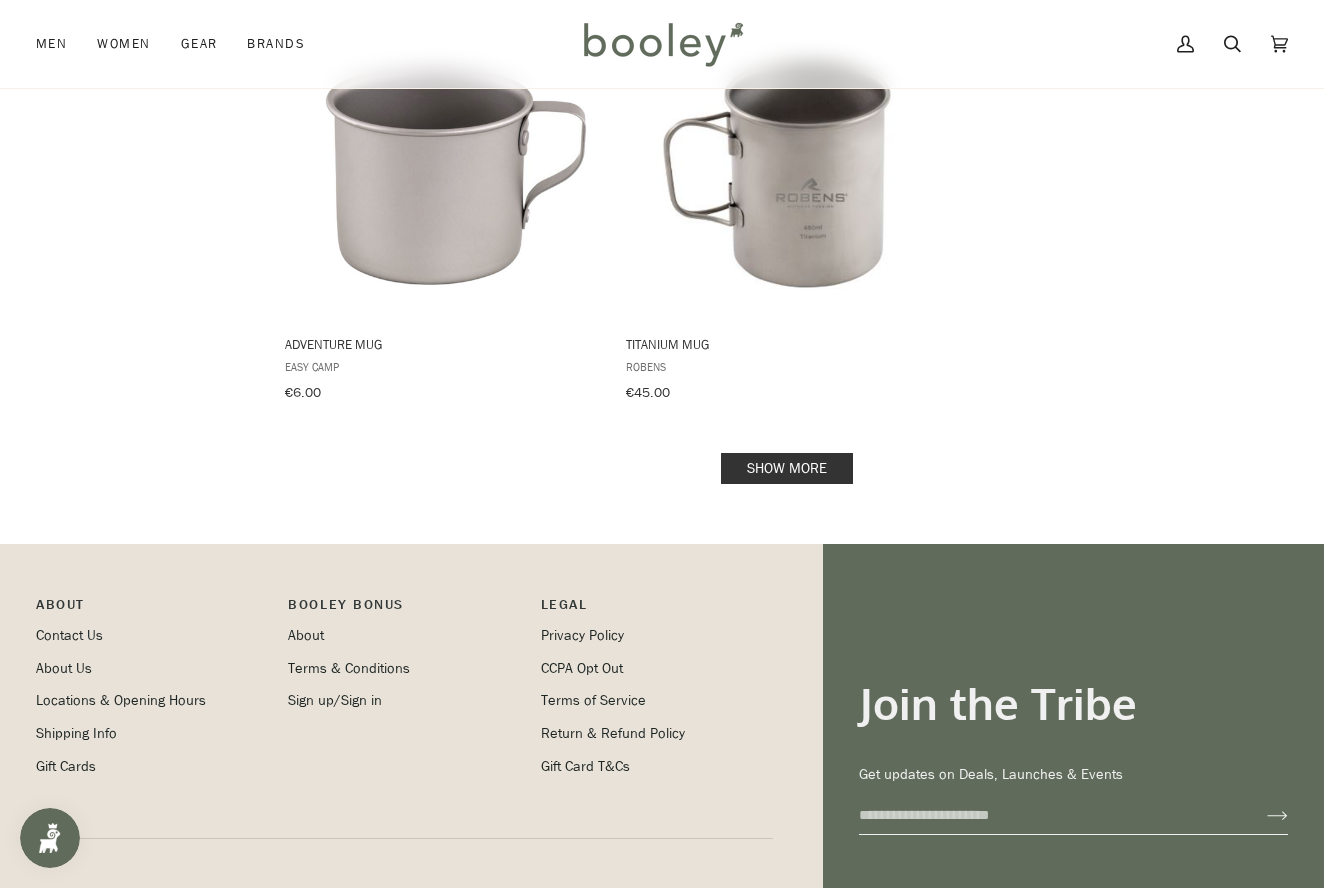 scroll, scrollTop: 2899, scrollLeft: 0, axis: vertical 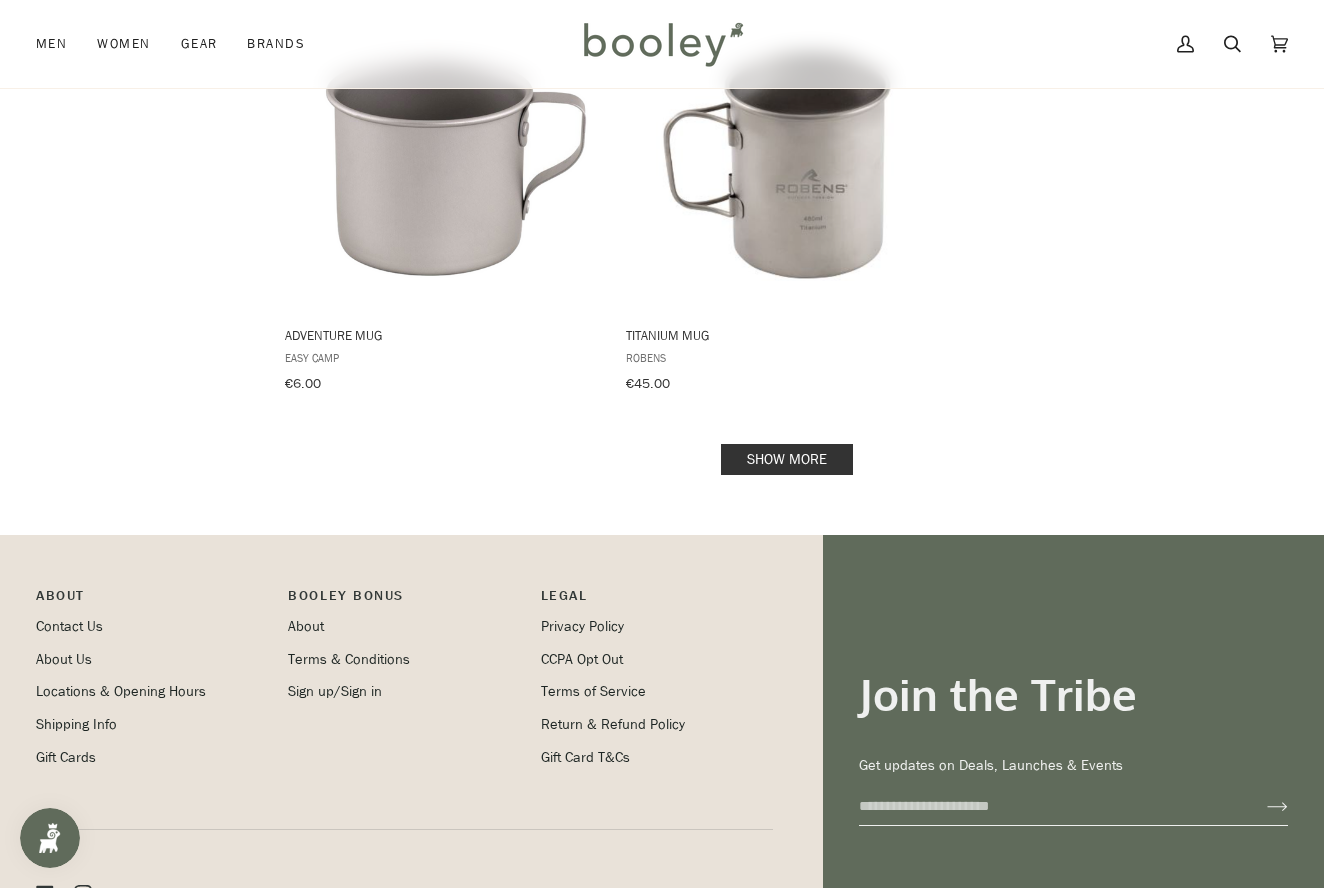 click on "Show more" at bounding box center [787, 459] 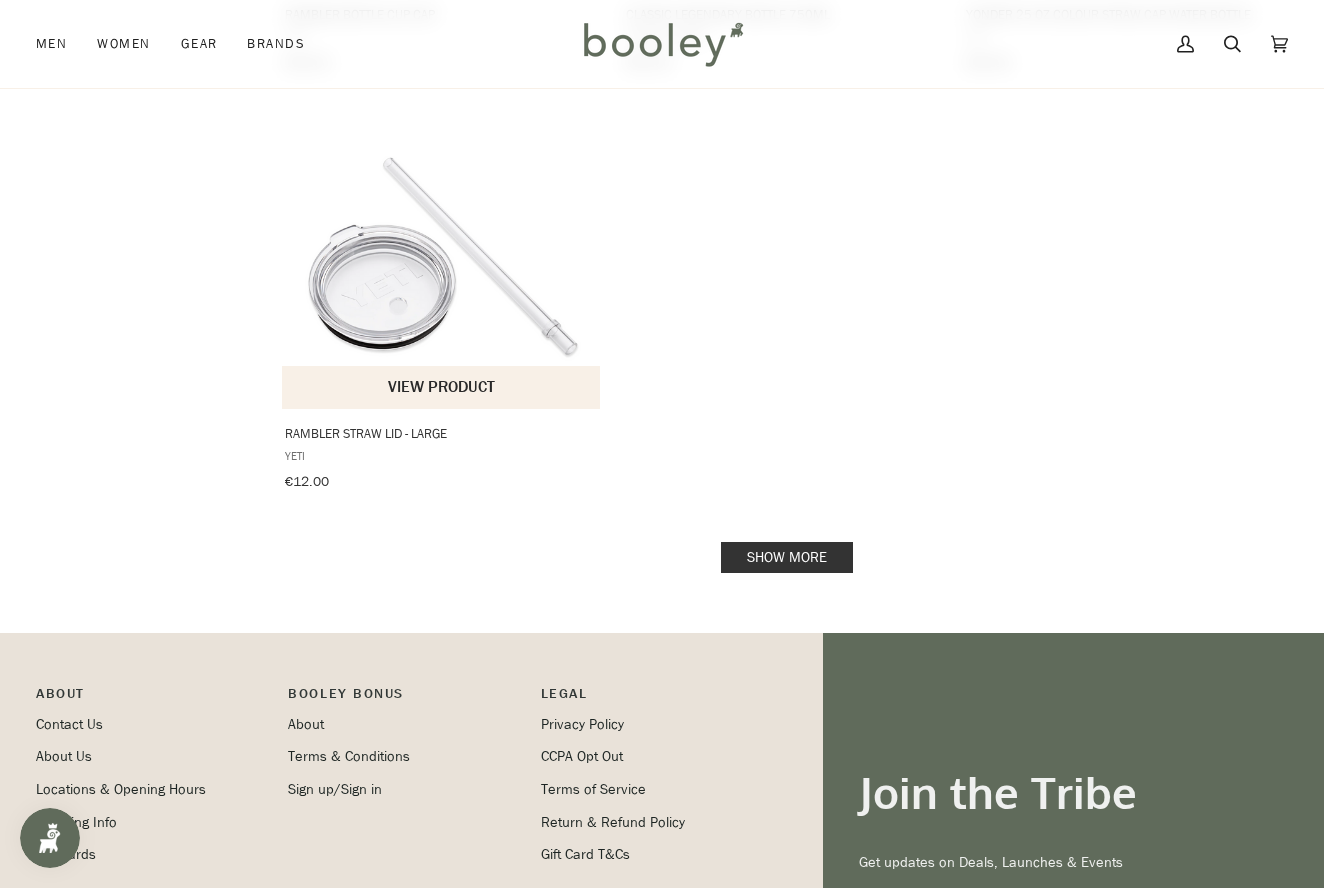 scroll, scrollTop: 5742, scrollLeft: 0, axis: vertical 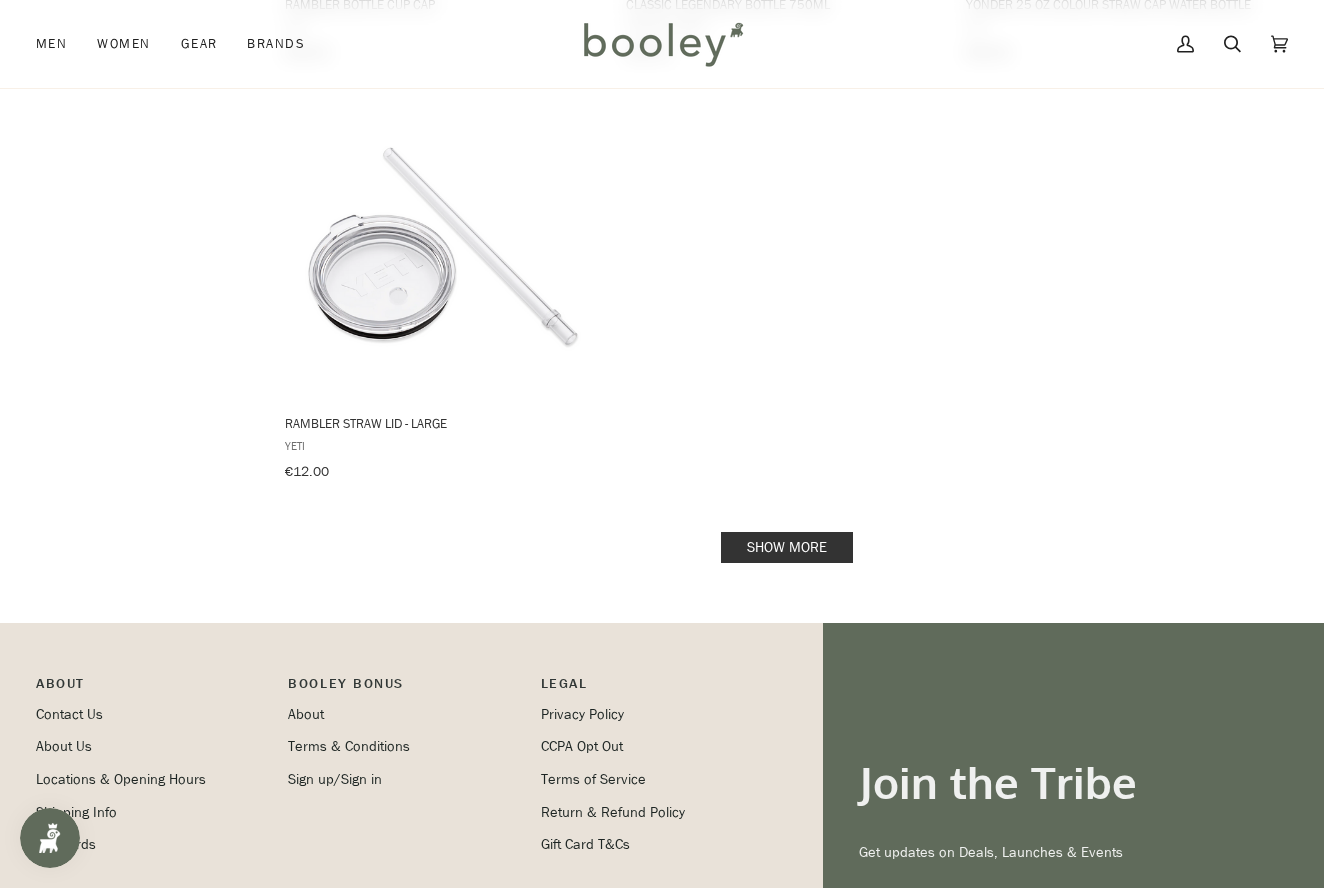 click on "Show more" at bounding box center (787, 547) 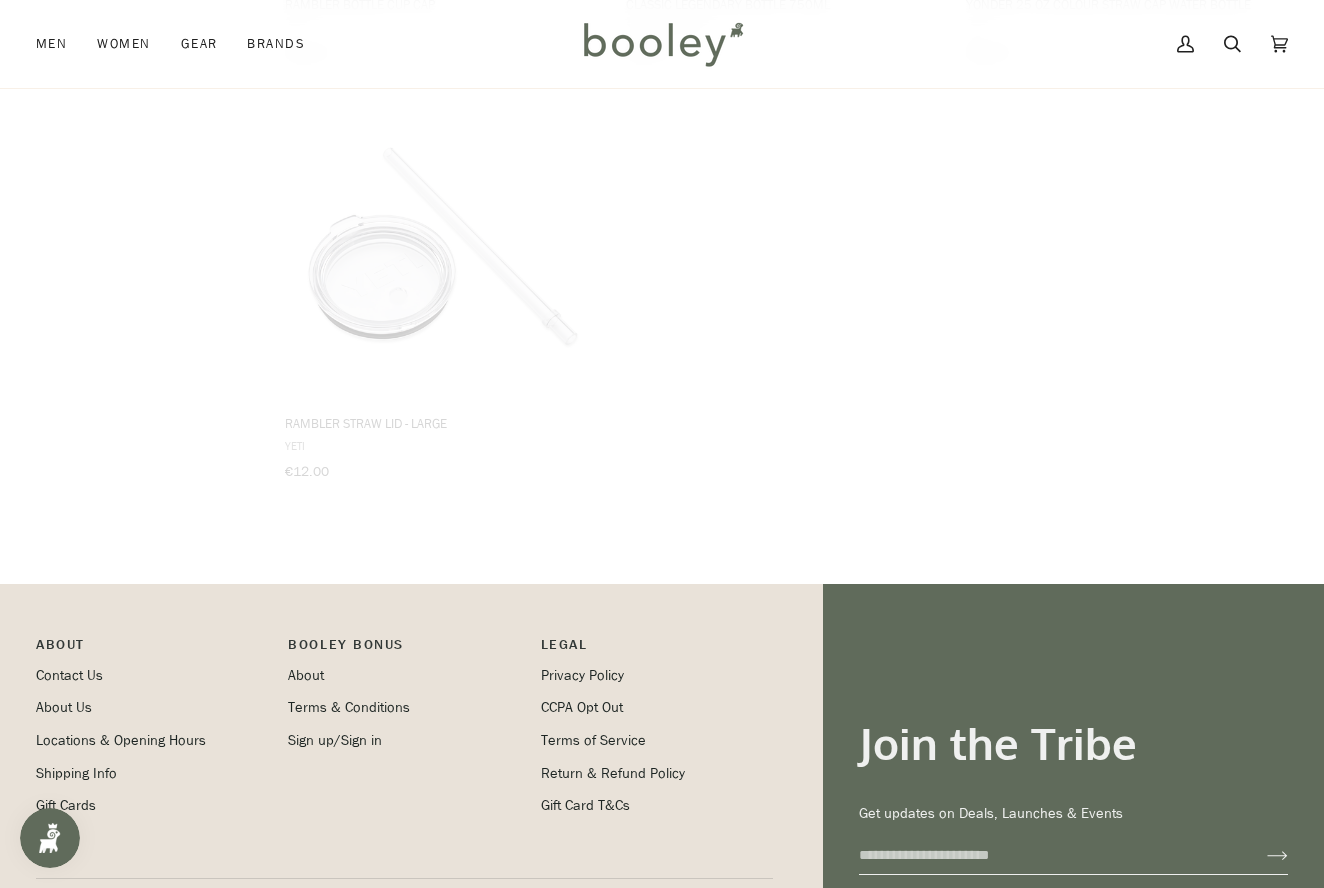 scroll, scrollTop: 5740, scrollLeft: 1, axis: both 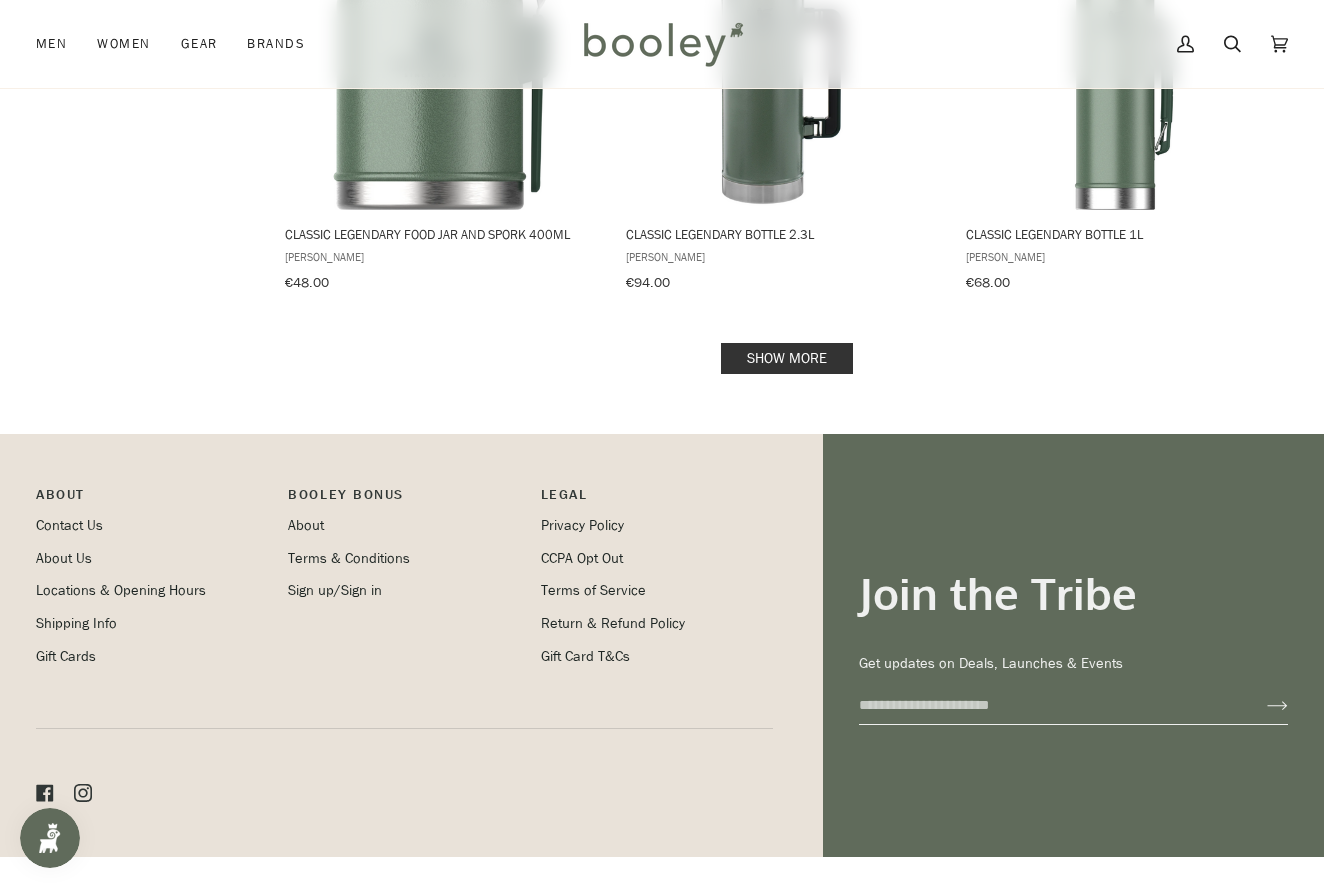click on "Show more" at bounding box center (787, 358) 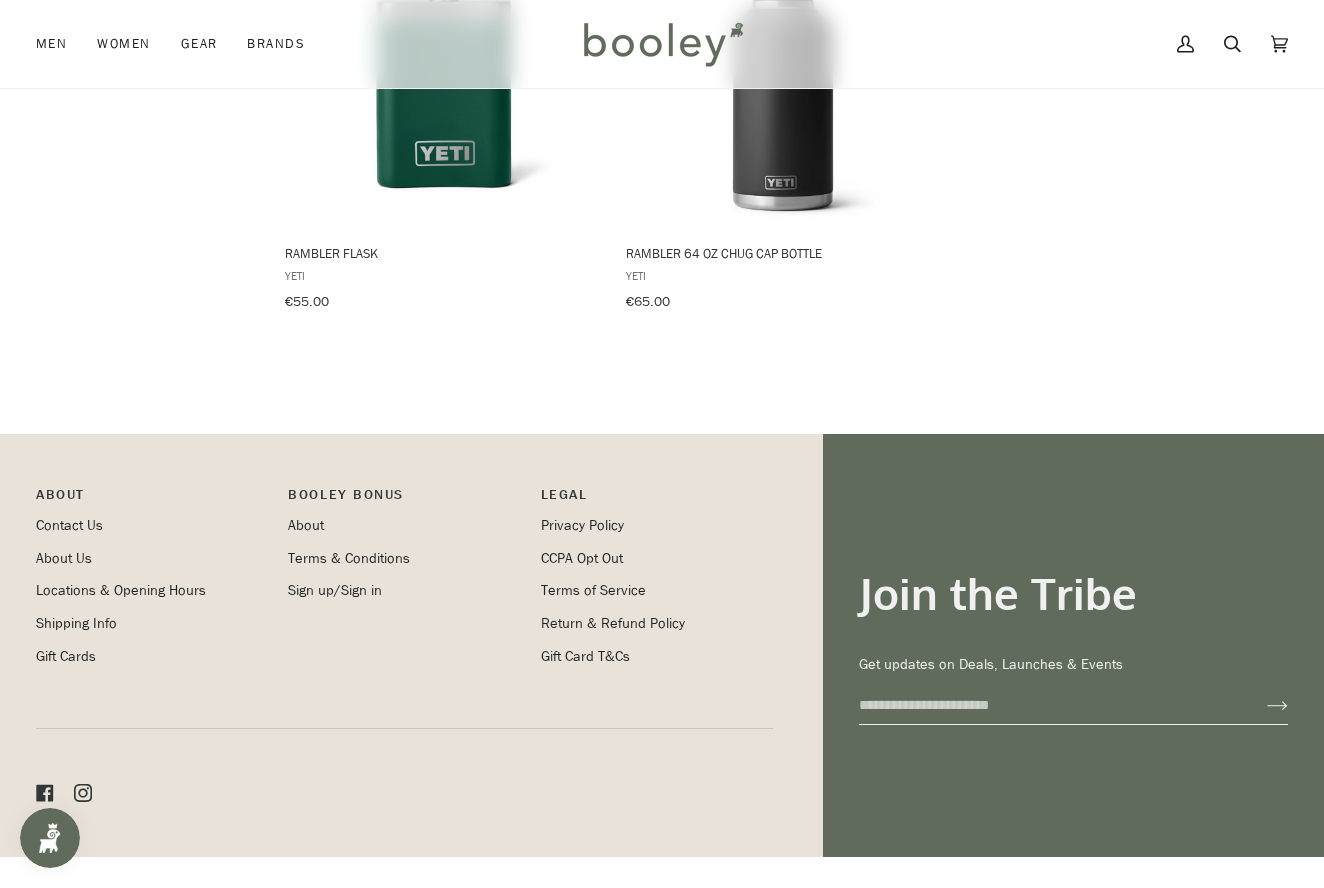 scroll, scrollTop: 9681, scrollLeft: 0, axis: vertical 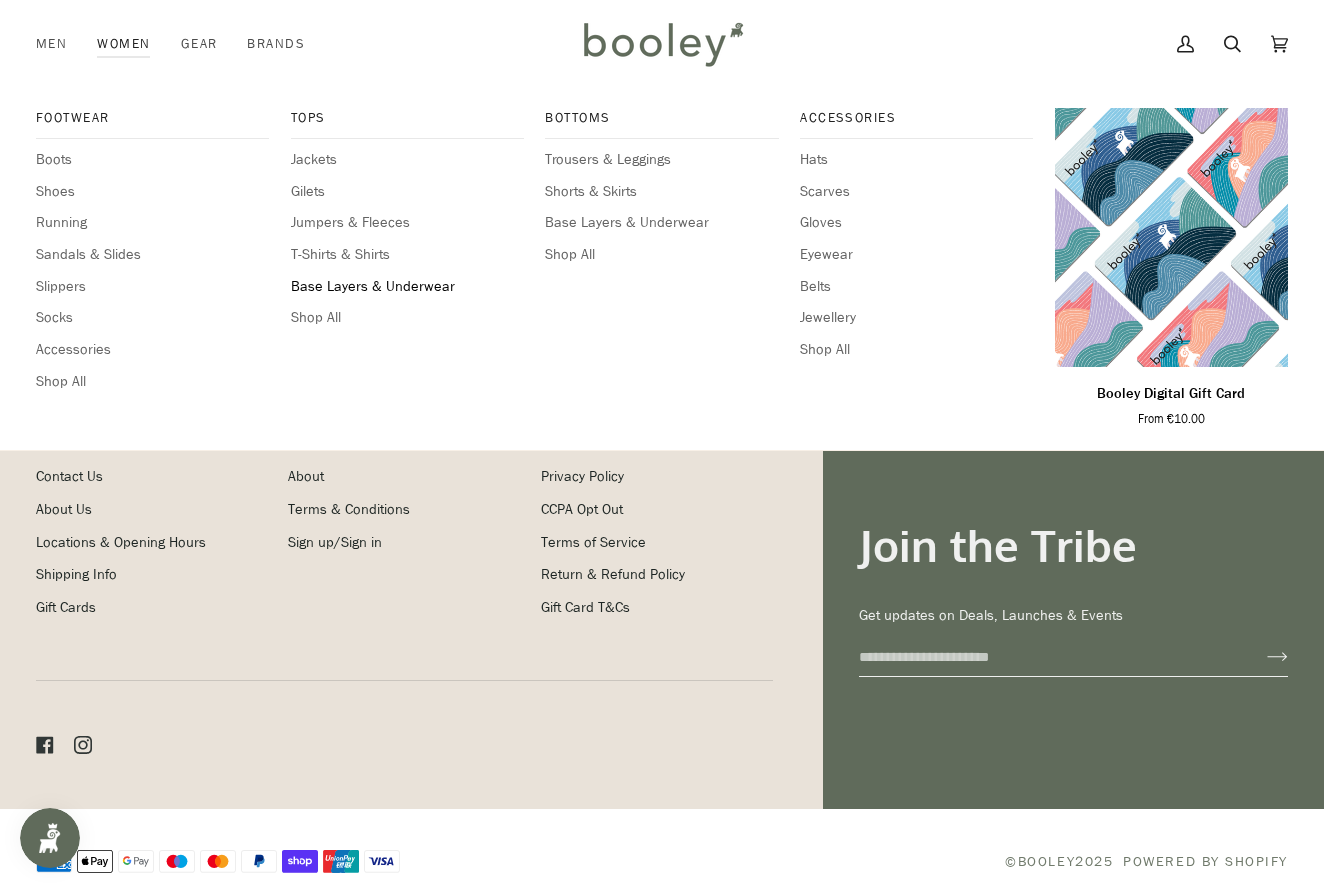 click on "Base Layers & Underwear" at bounding box center (407, 287) 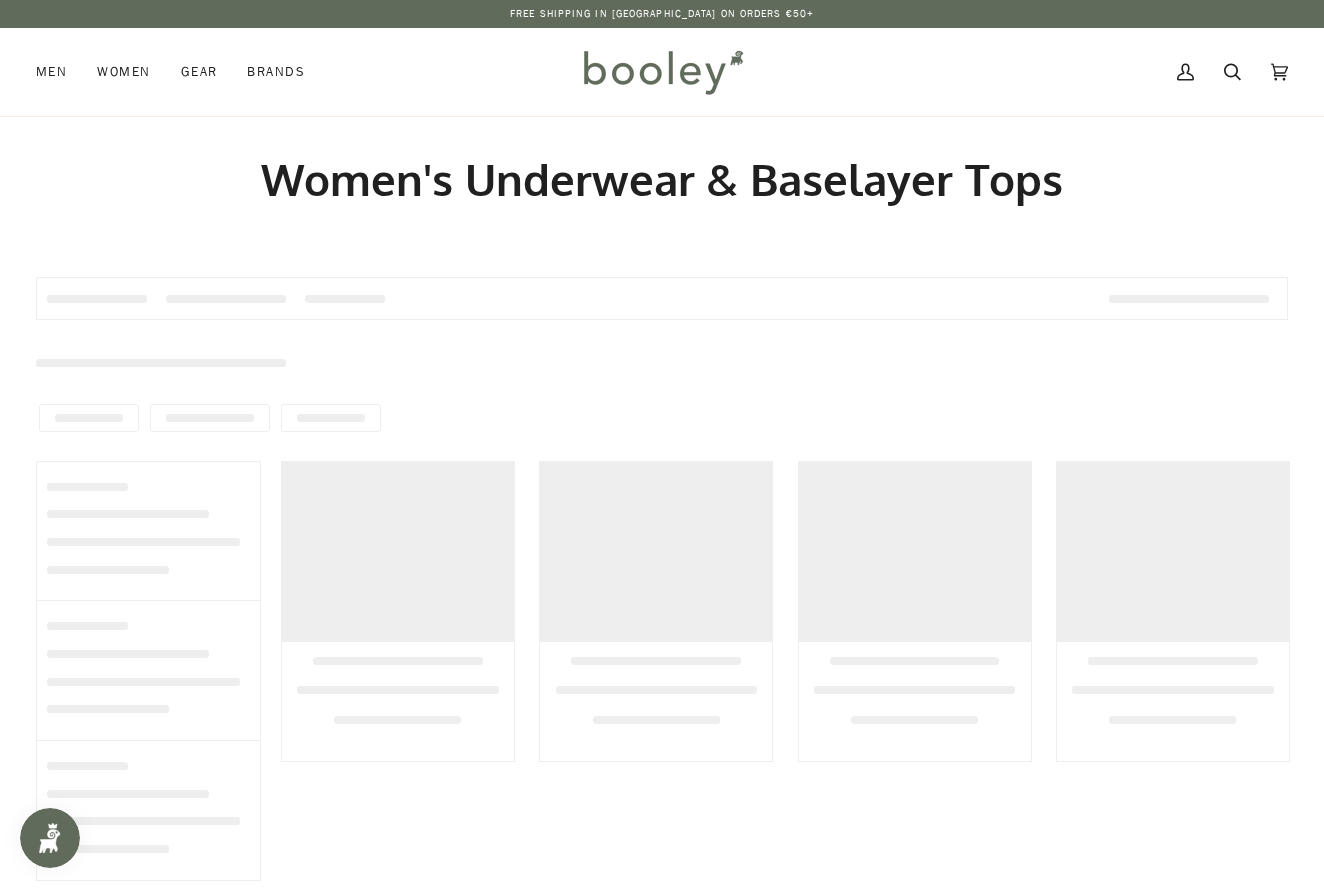 scroll, scrollTop: 0, scrollLeft: 0, axis: both 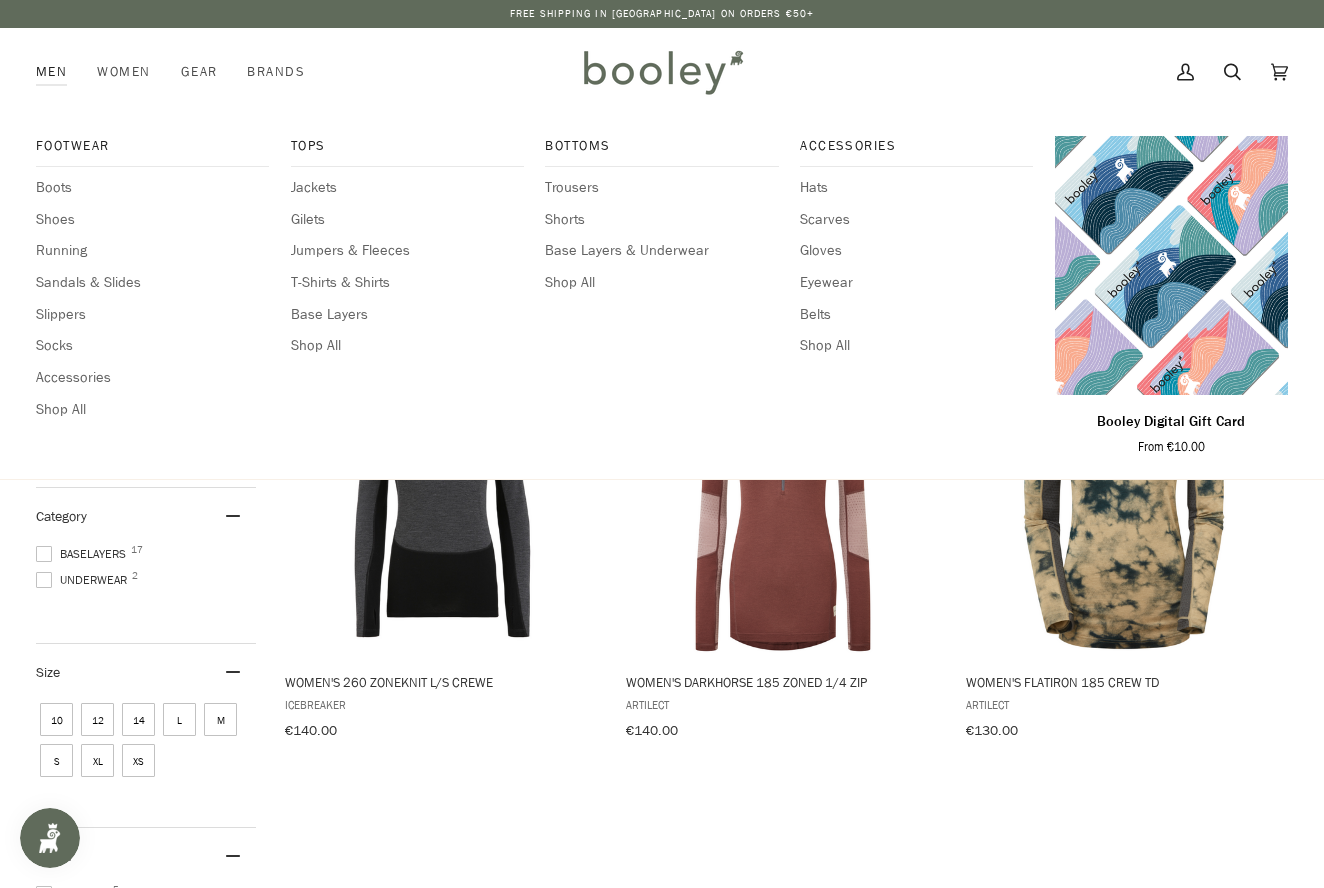 click on "Men" at bounding box center (59, 72) 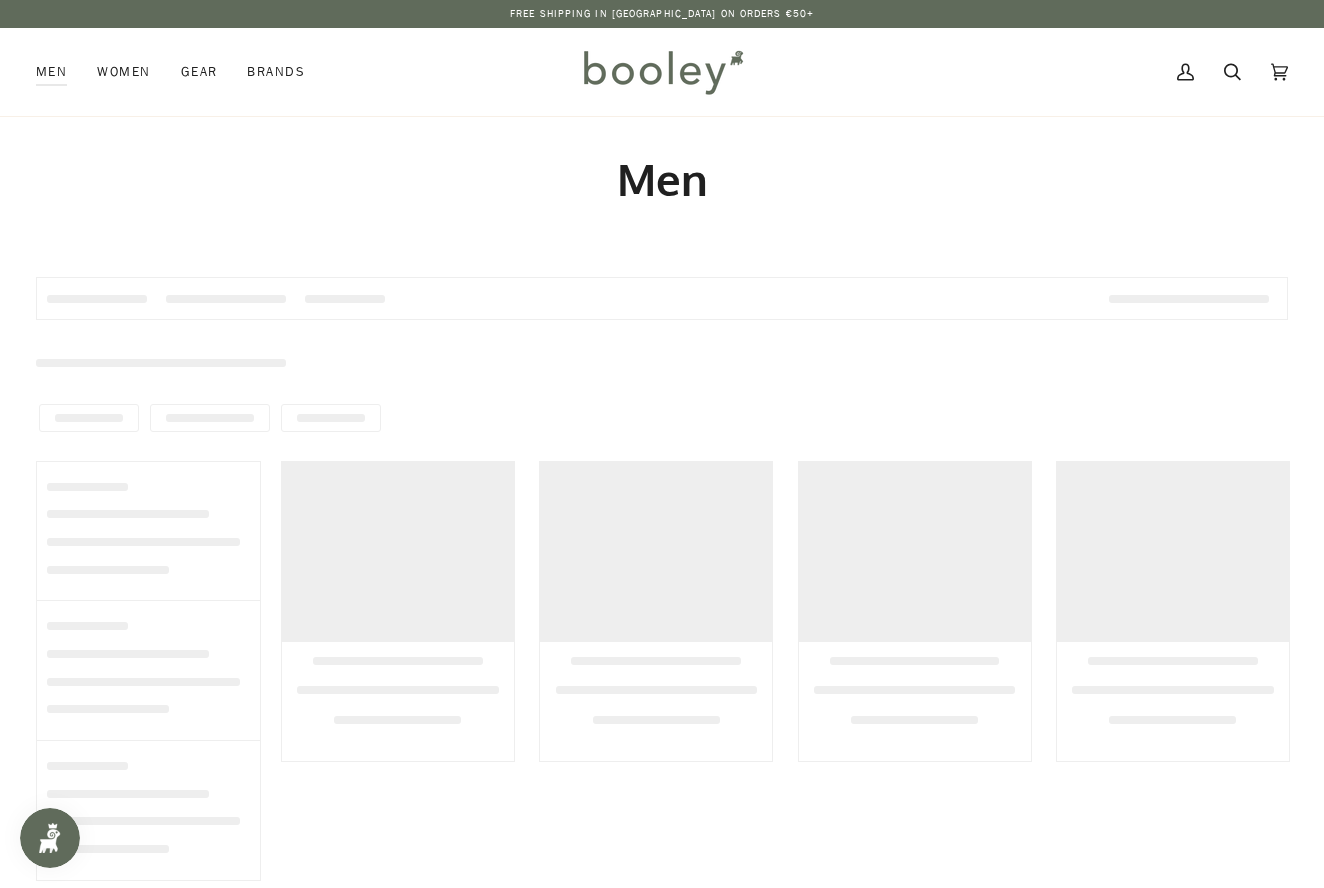 scroll, scrollTop: 0, scrollLeft: 0, axis: both 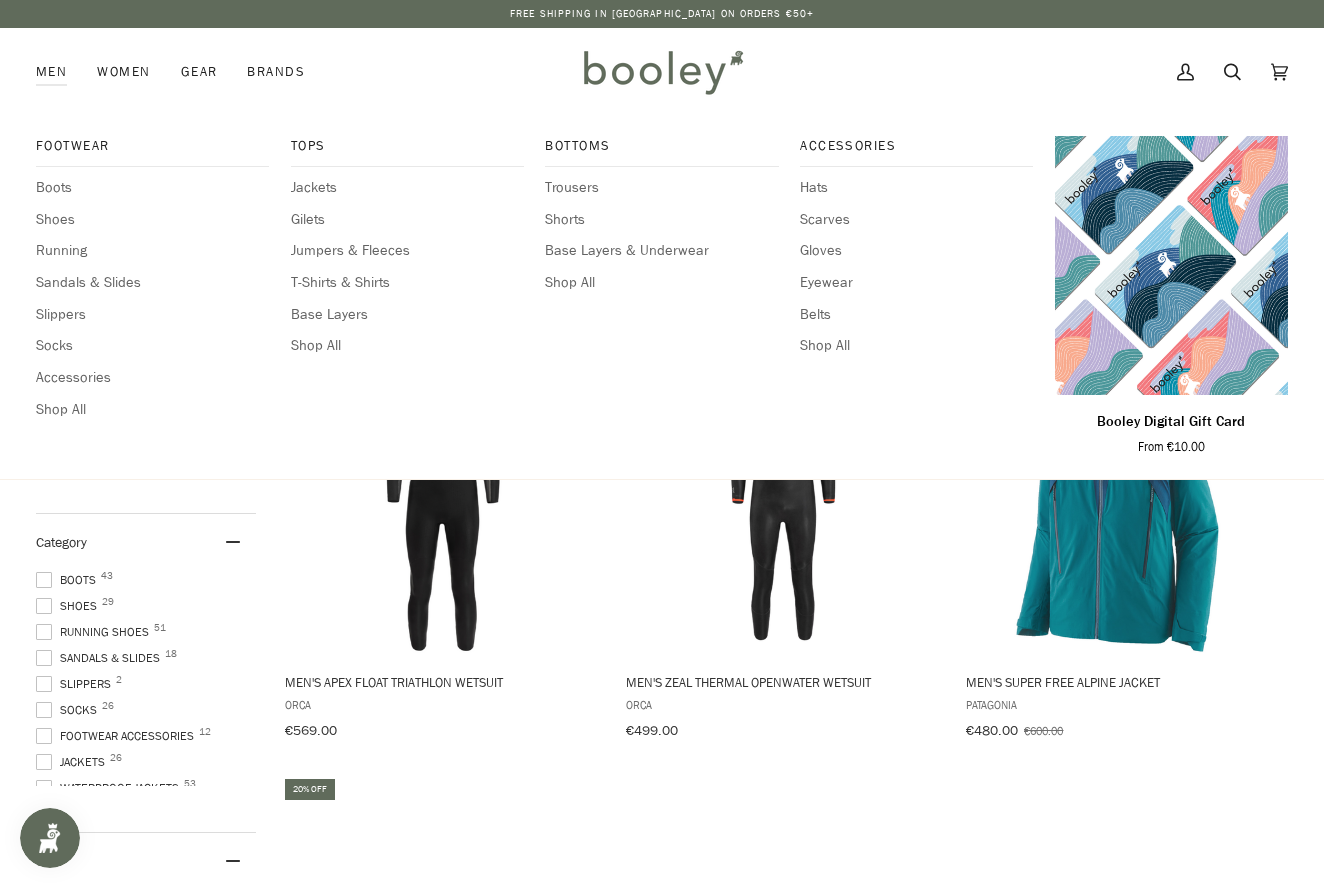 click on "Men" at bounding box center [59, 72] 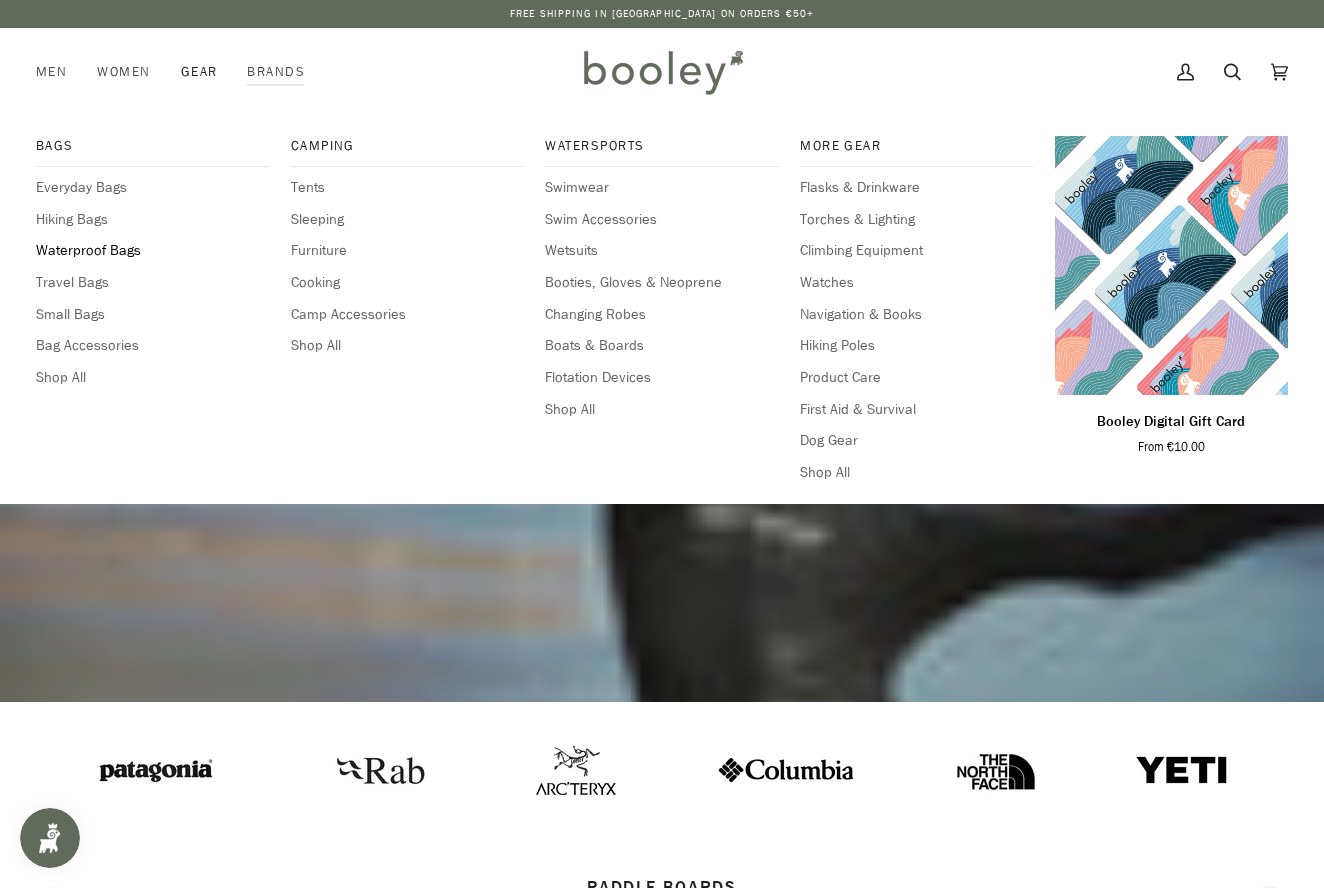 scroll, scrollTop: 0, scrollLeft: 0, axis: both 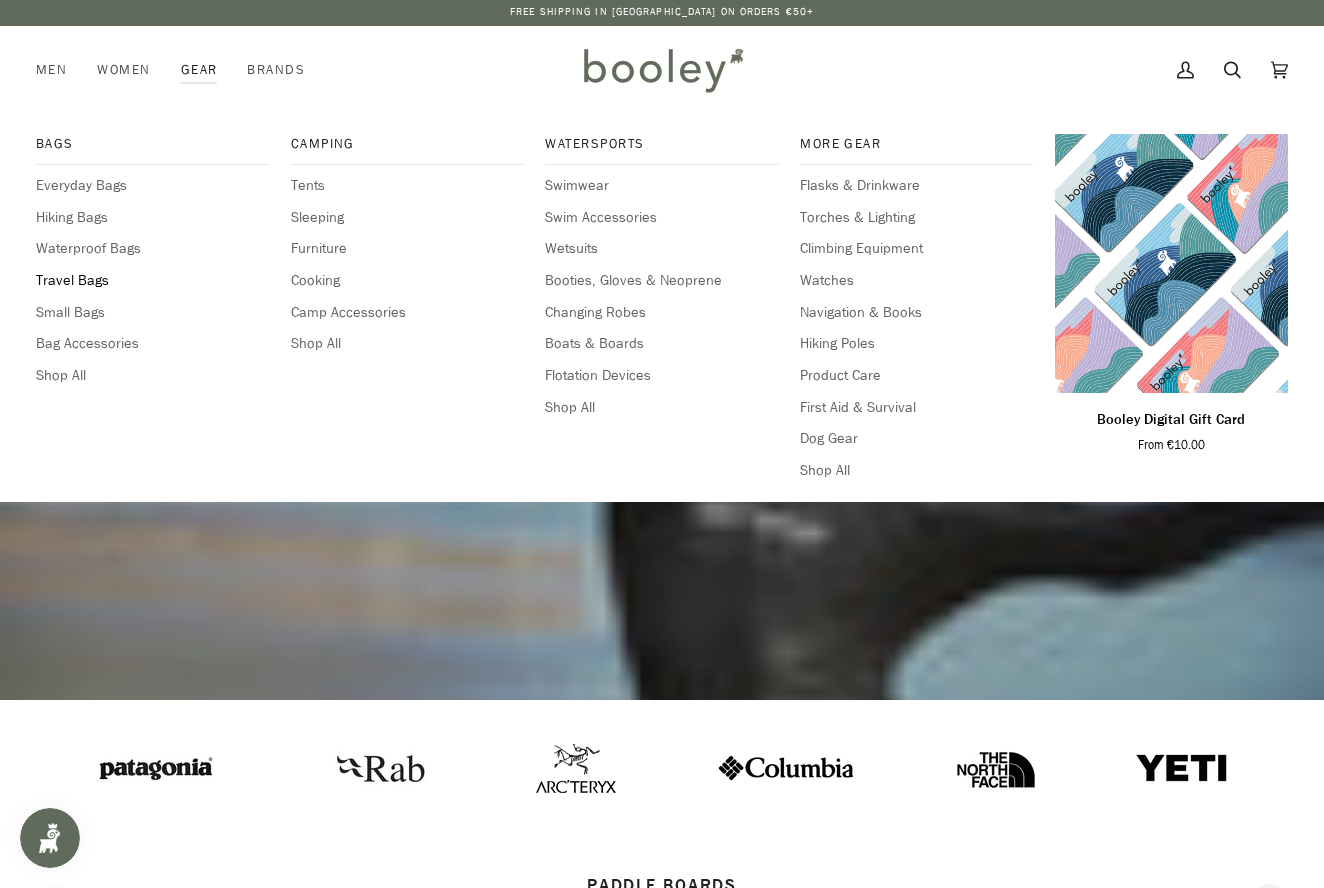 click on "Travel Bags" at bounding box center (152, 281) 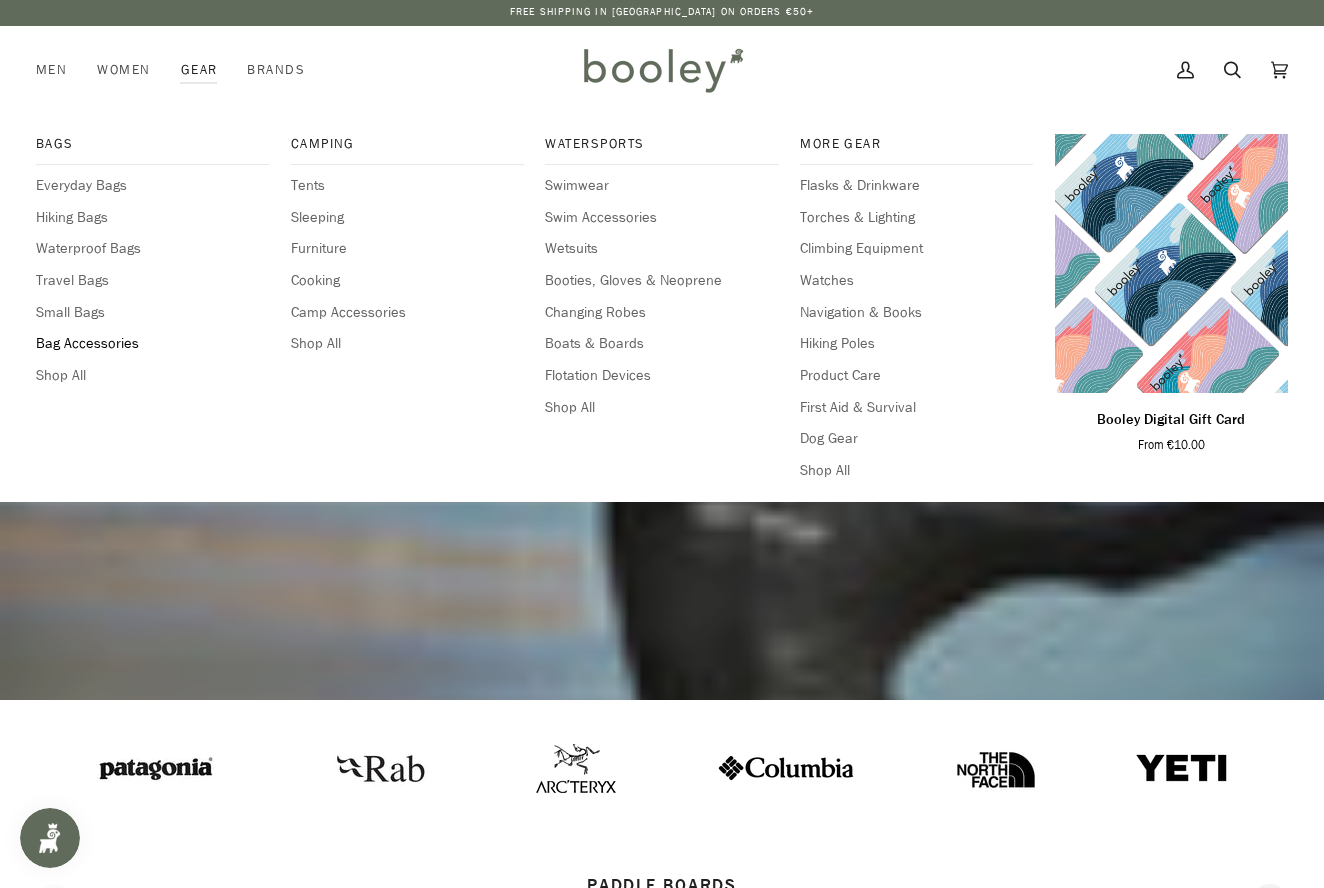 click on "Bag Accessories" at bounding box center (152, 344) 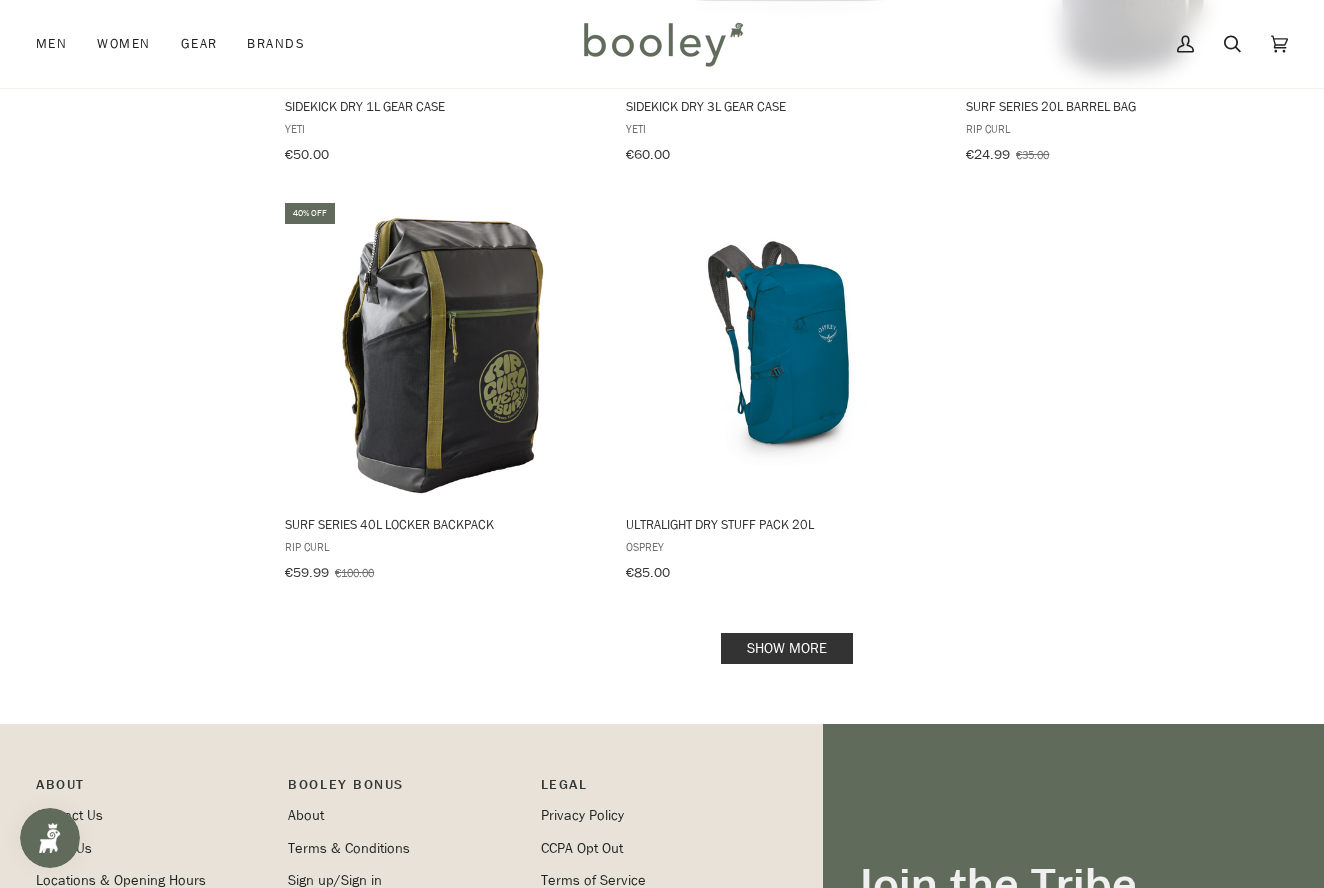 scroll, scrollTop: 2734, scrollLeft: 0, axis: vertical 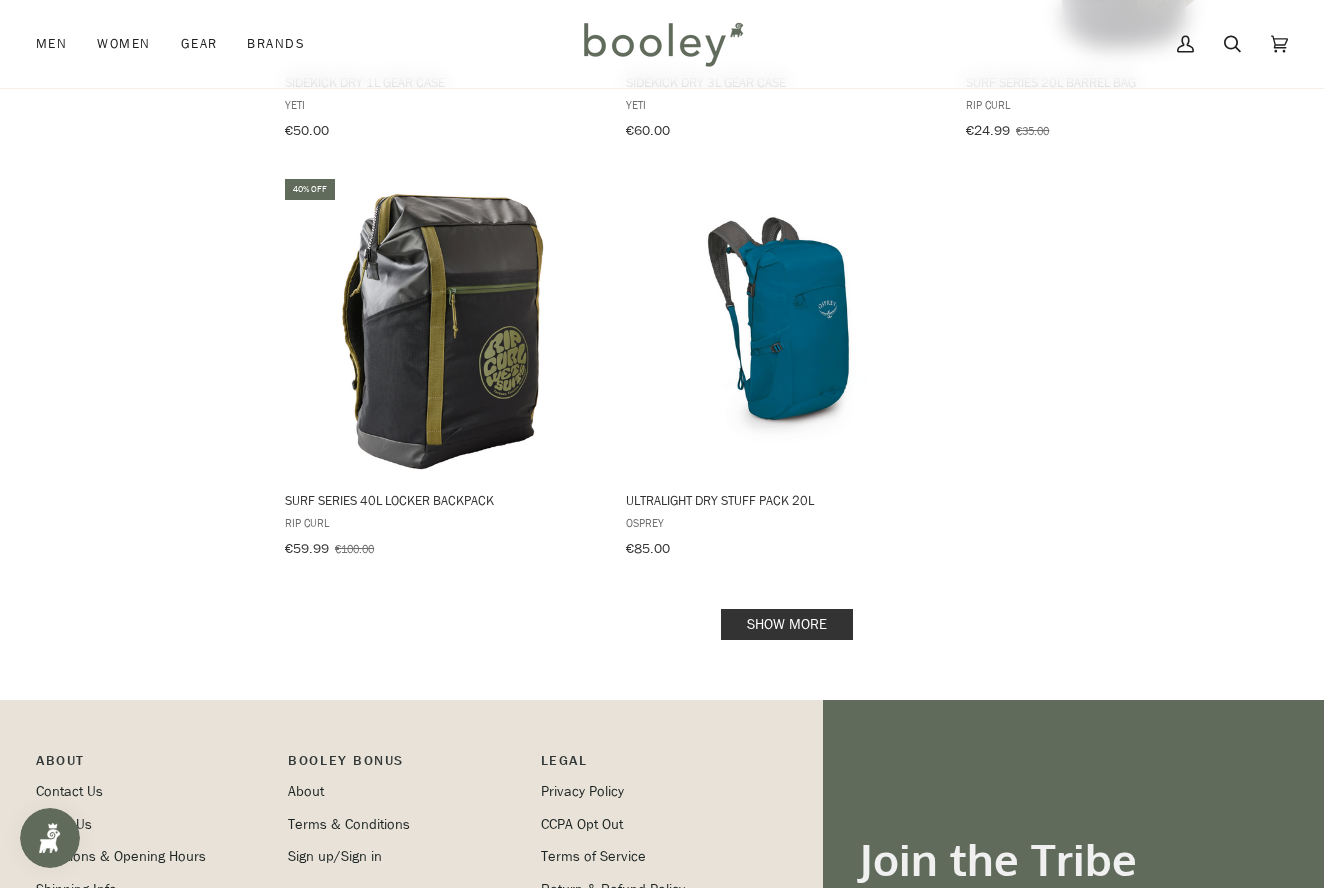 click on "Show more" at bounding box center [787, 624] 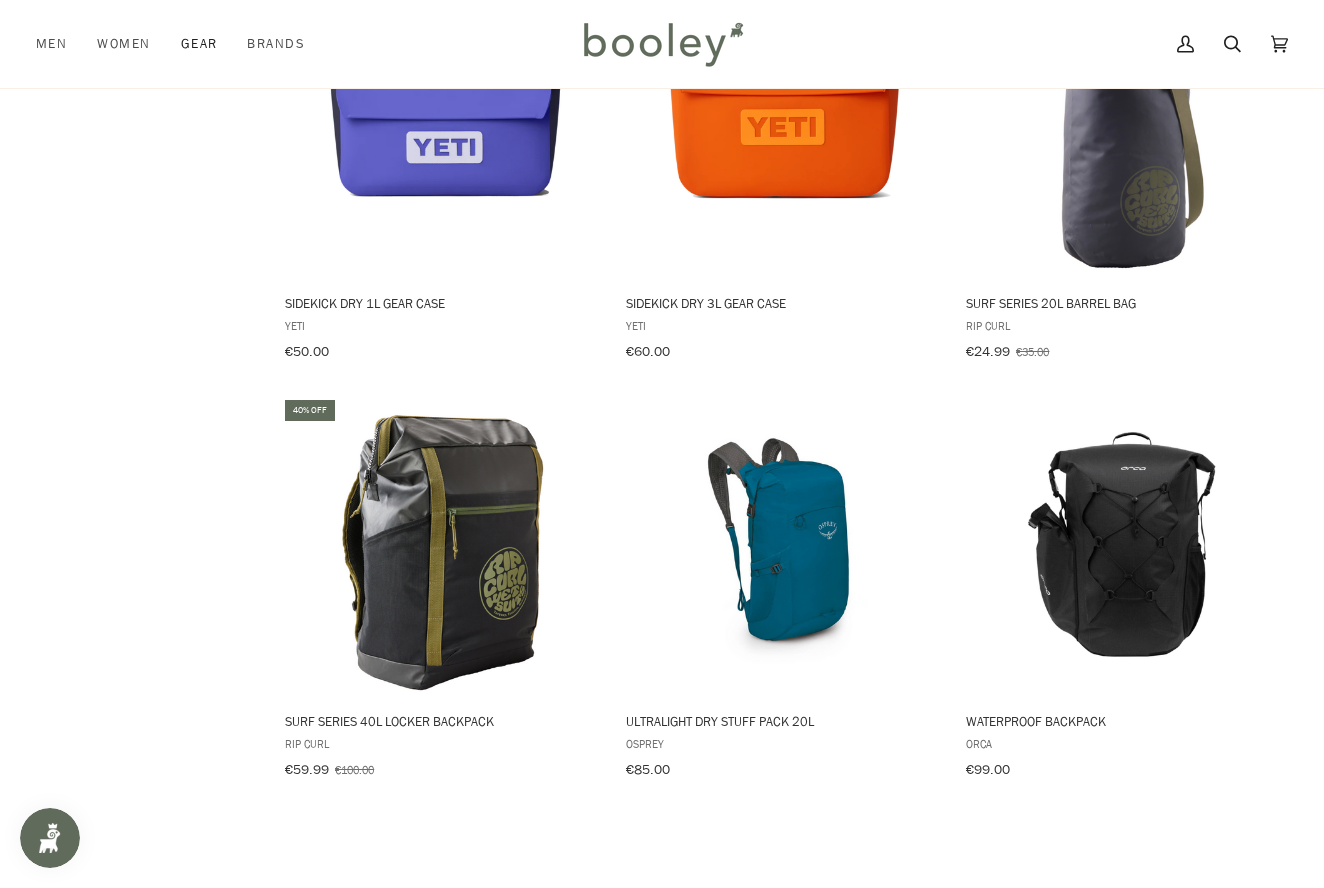 scroll, scrollTop: 2514, scrollLeft: 0, axis: vertical 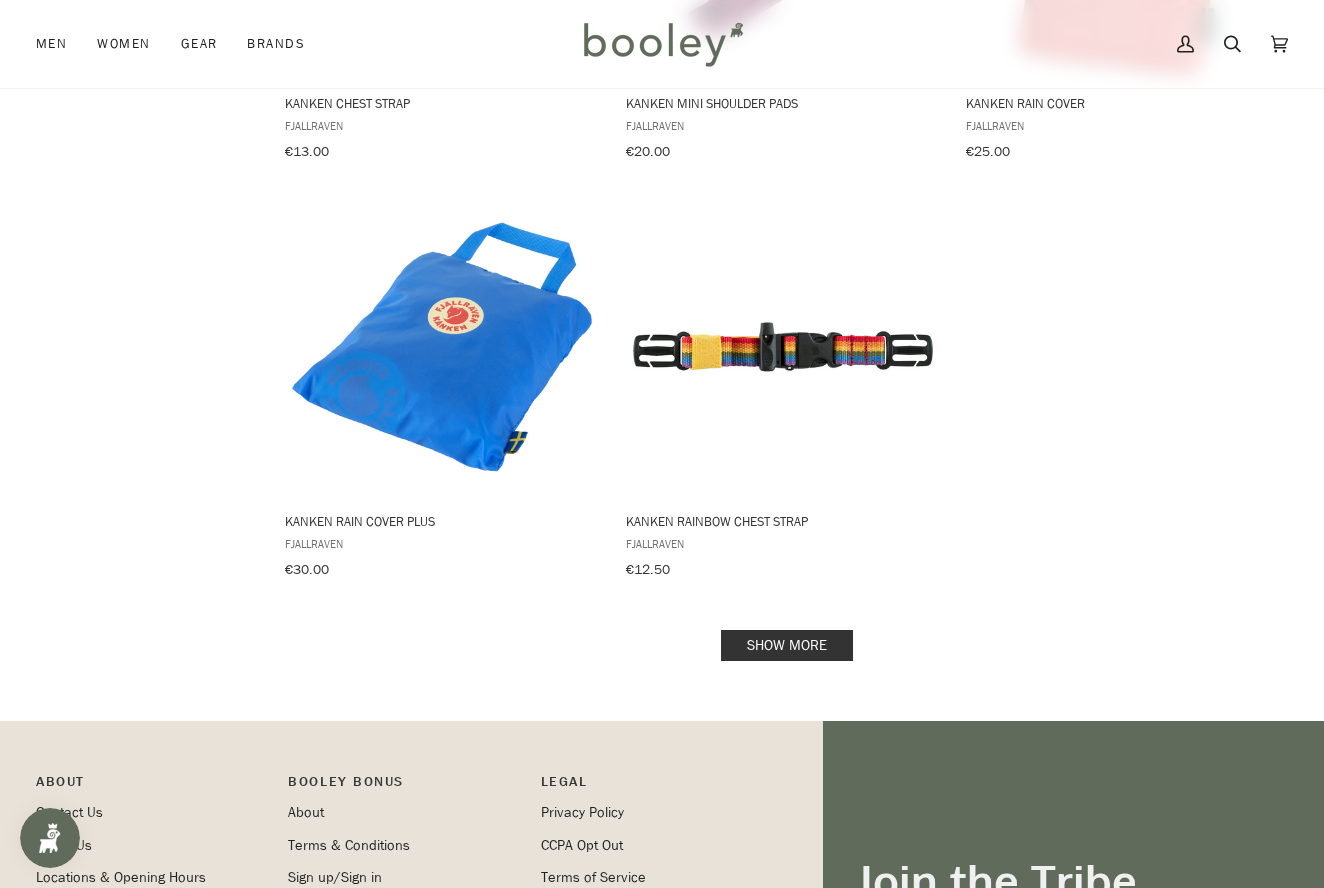click on "Show more" at bounding box center (787, 645) 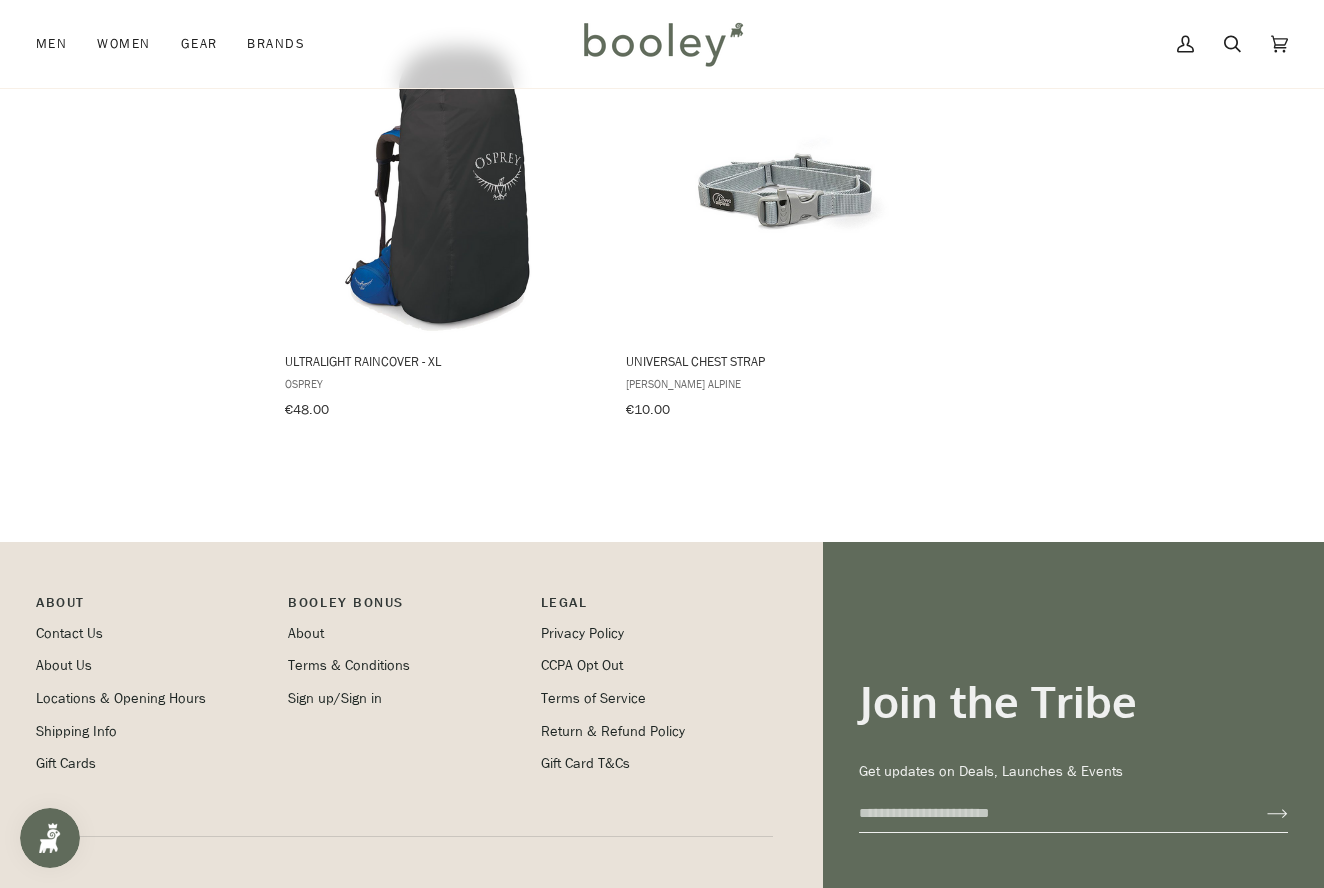 scroll, scrollTop: 4551, scrollLeft: 0, axis: vertical 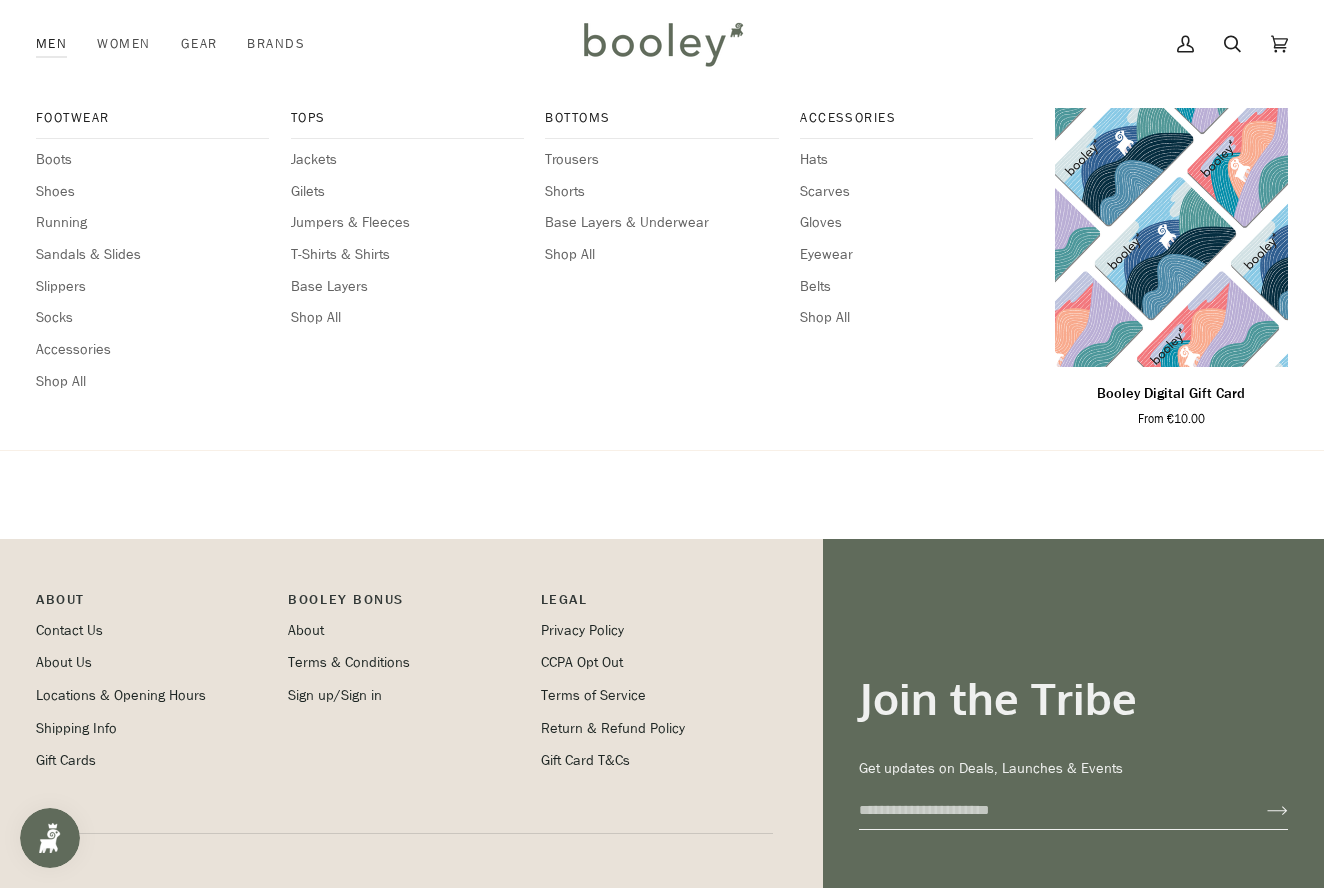 click on "Men" at bounding box center (59, 44) 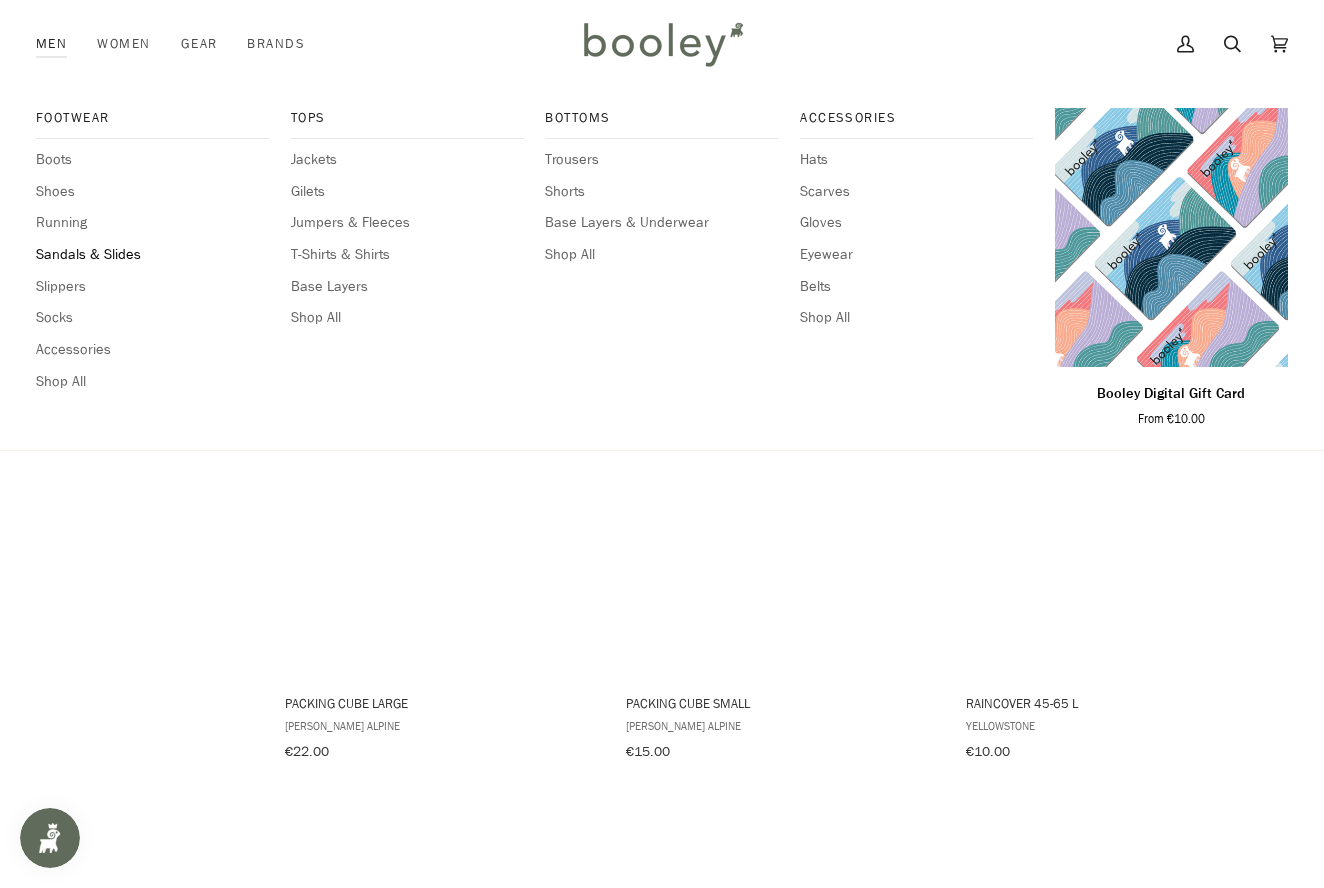 scroll, scrollTop: 2946, scrollLeft: 0, axis: vertical 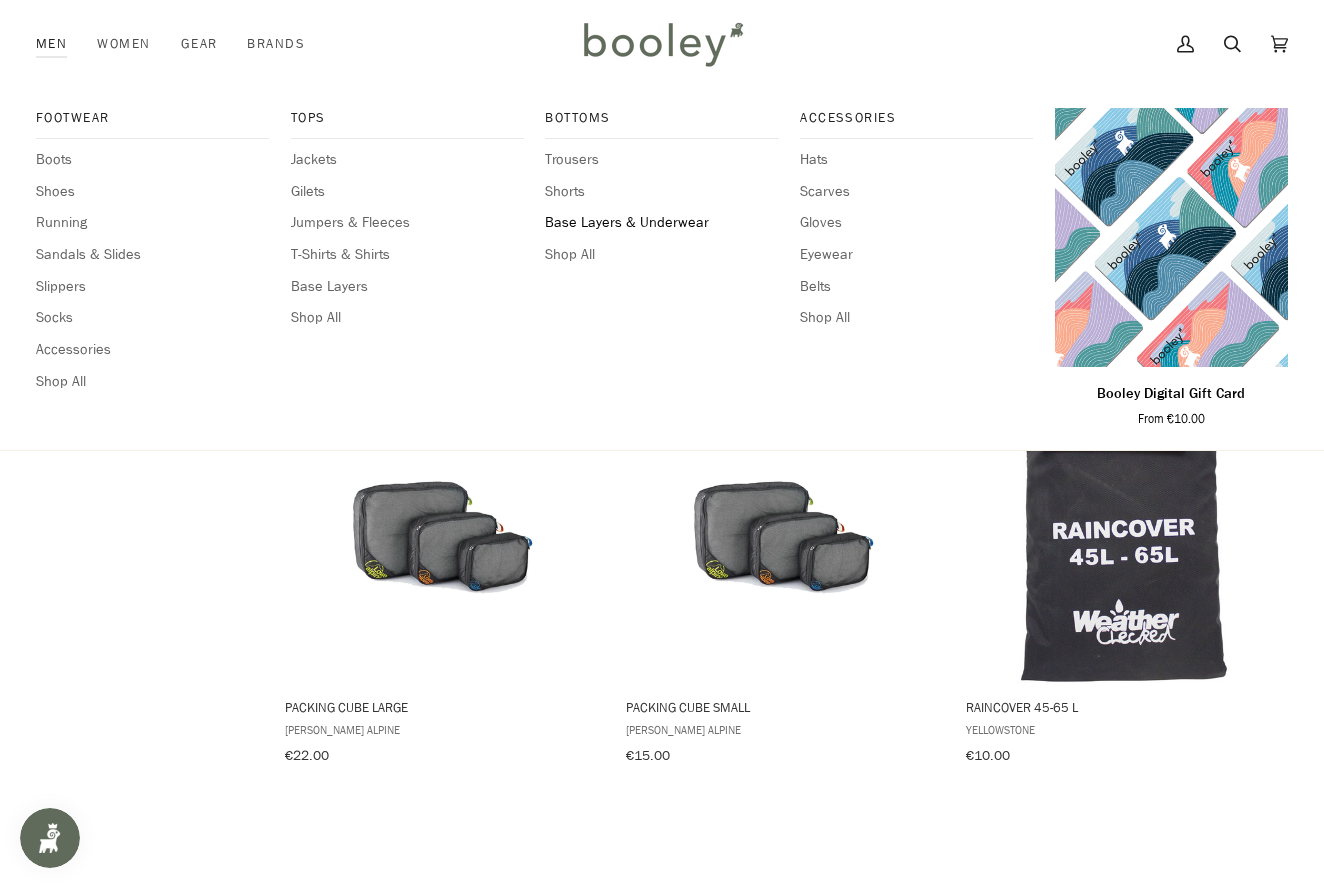click on "Base Layers & Underwear" at bounding box center (661, 223) 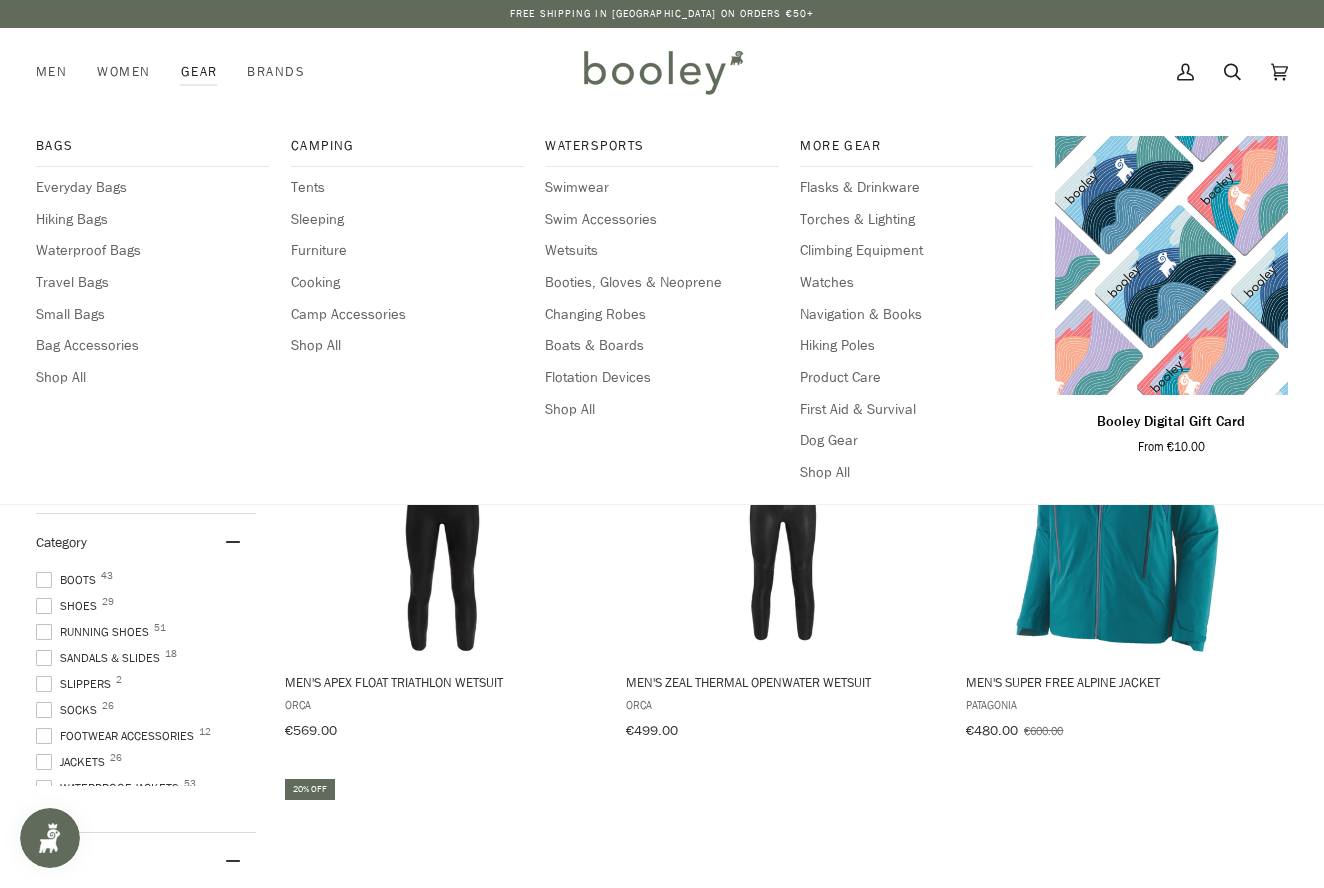 scroll, scrollTop: 0, scrollLeft: 0, axis: both 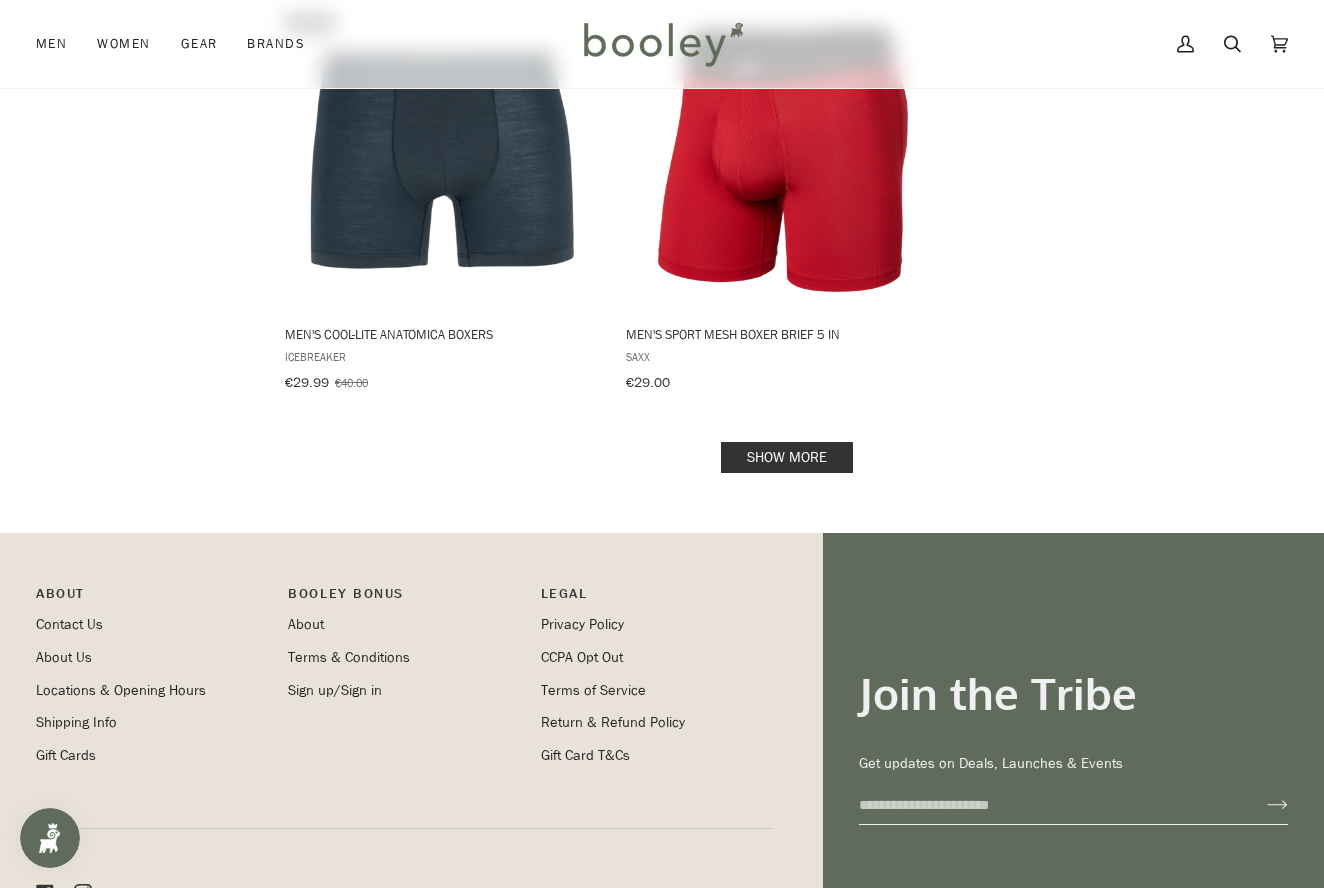 click on "Show more" at bounding box center (787, 457) 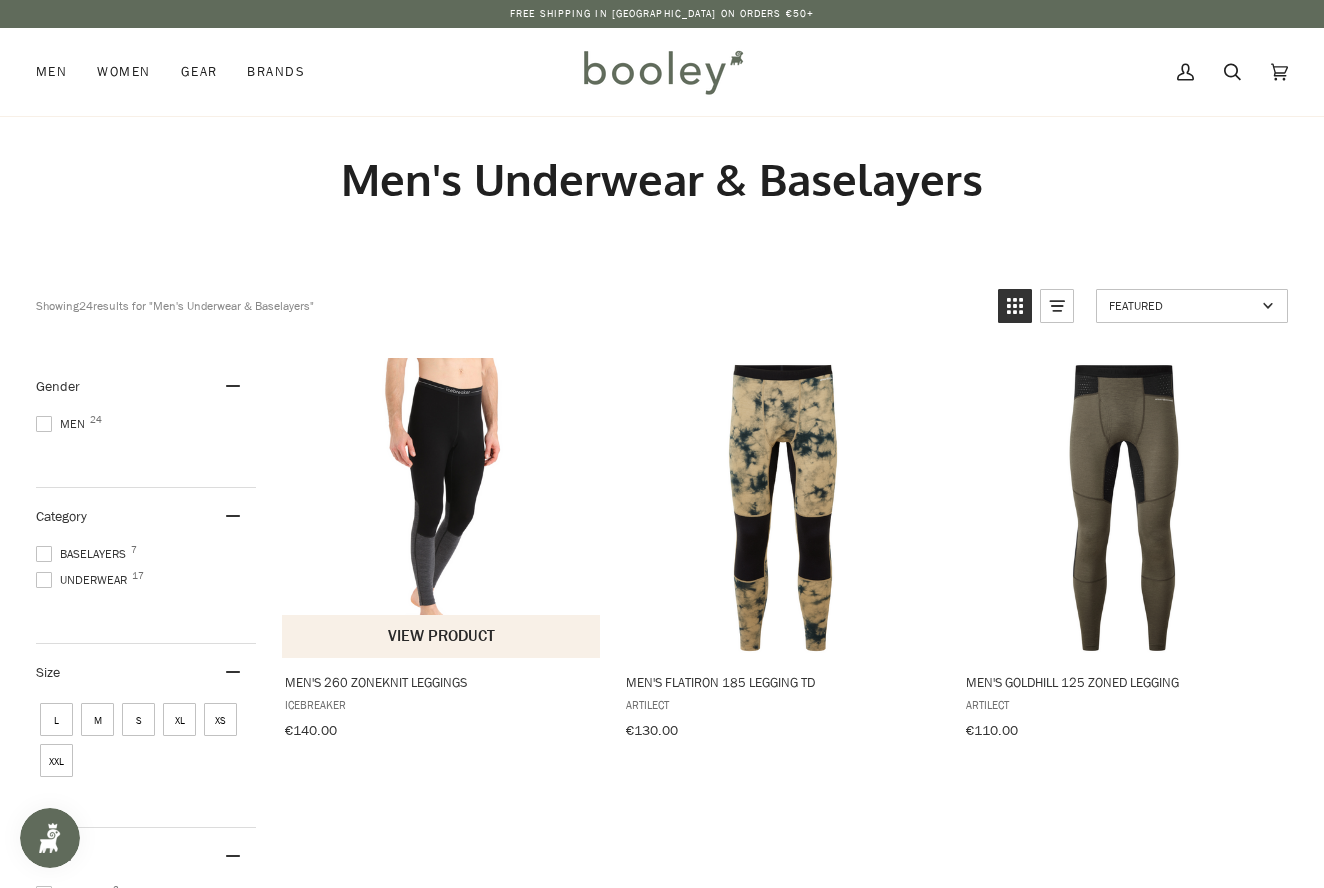 scroll, scrollTop: 0, scrollLeft: 0, axis: both 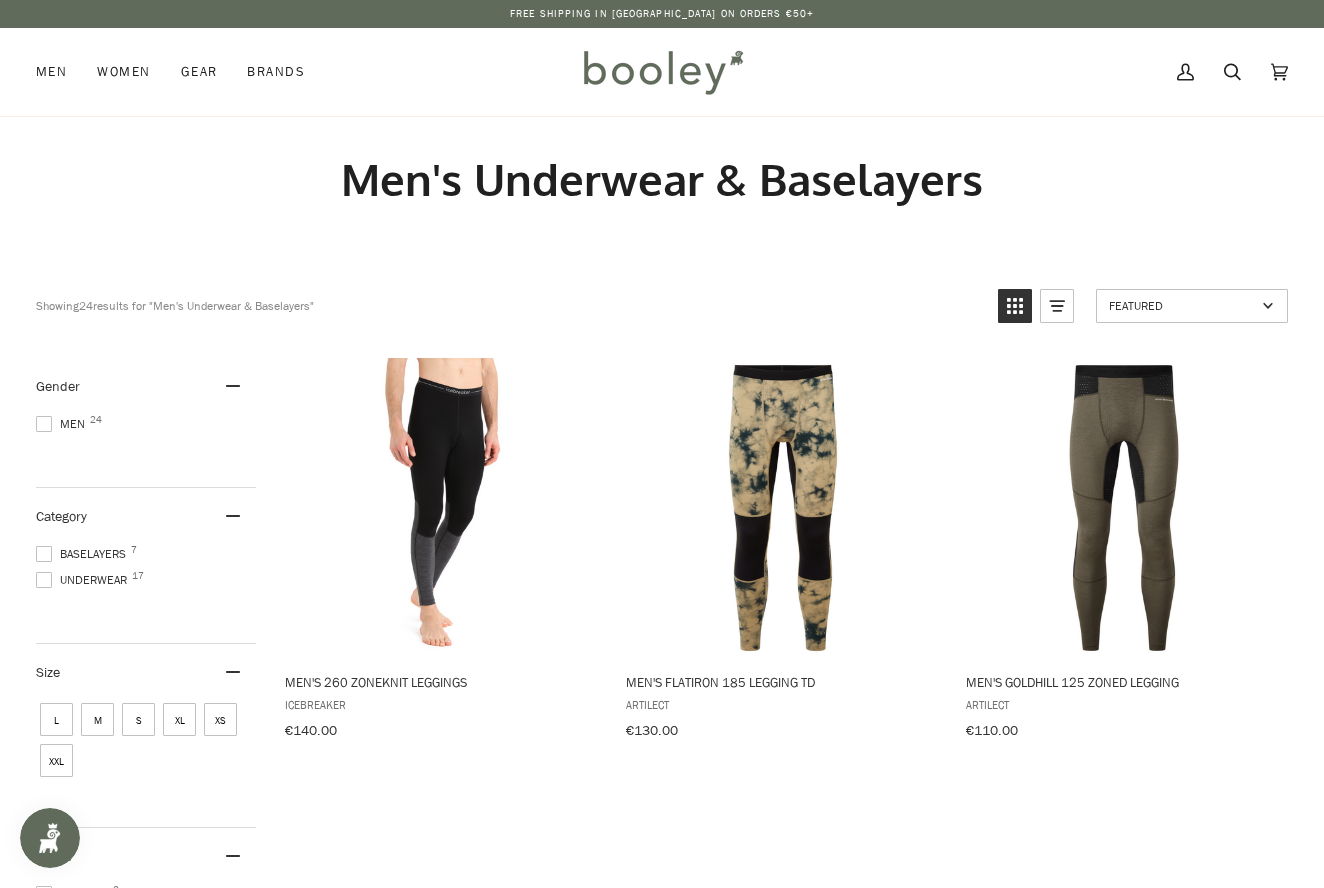 click at bounding box center [44, 554] 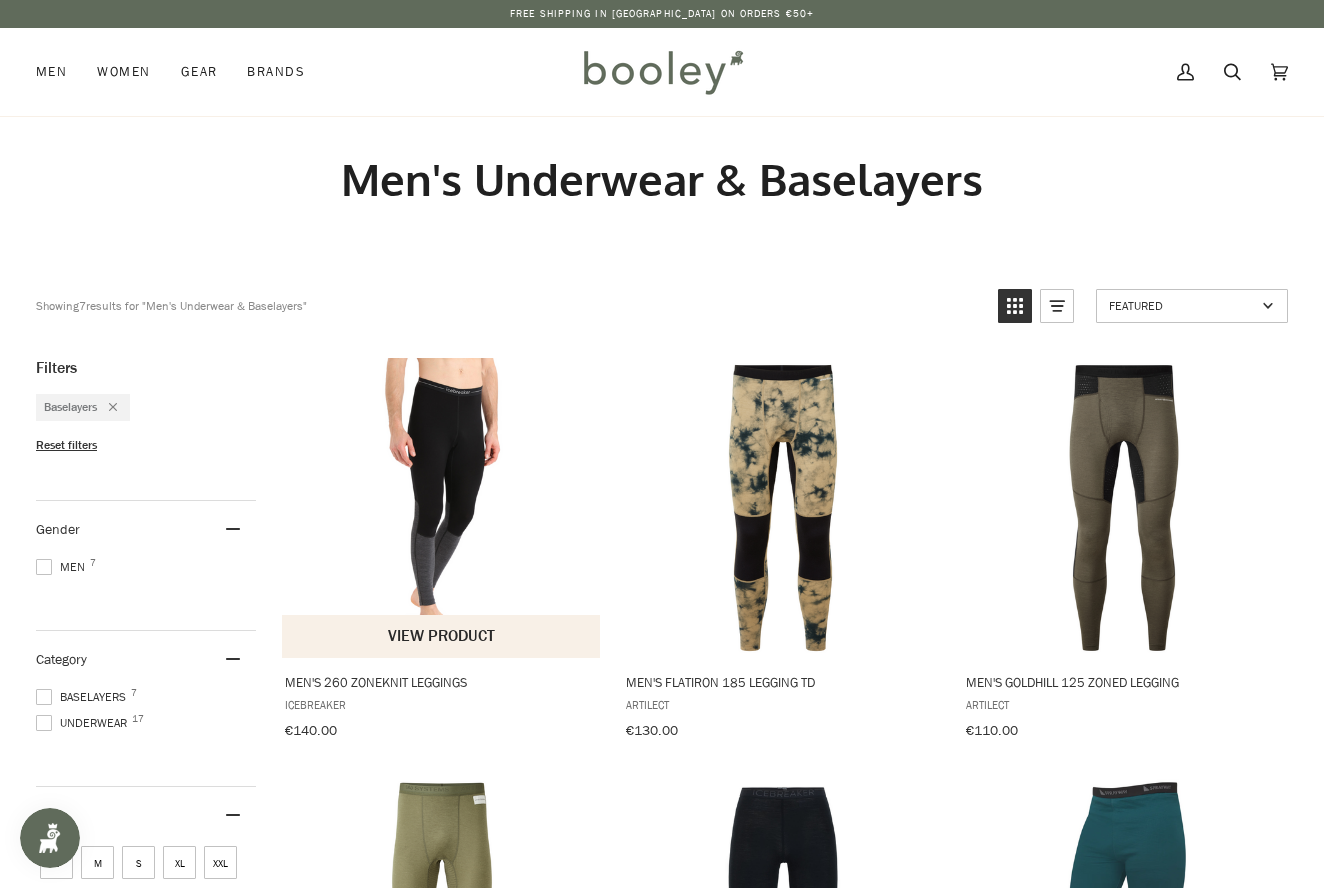 scroll, scrollTop: 0, scrollLeft: 0, axis: both 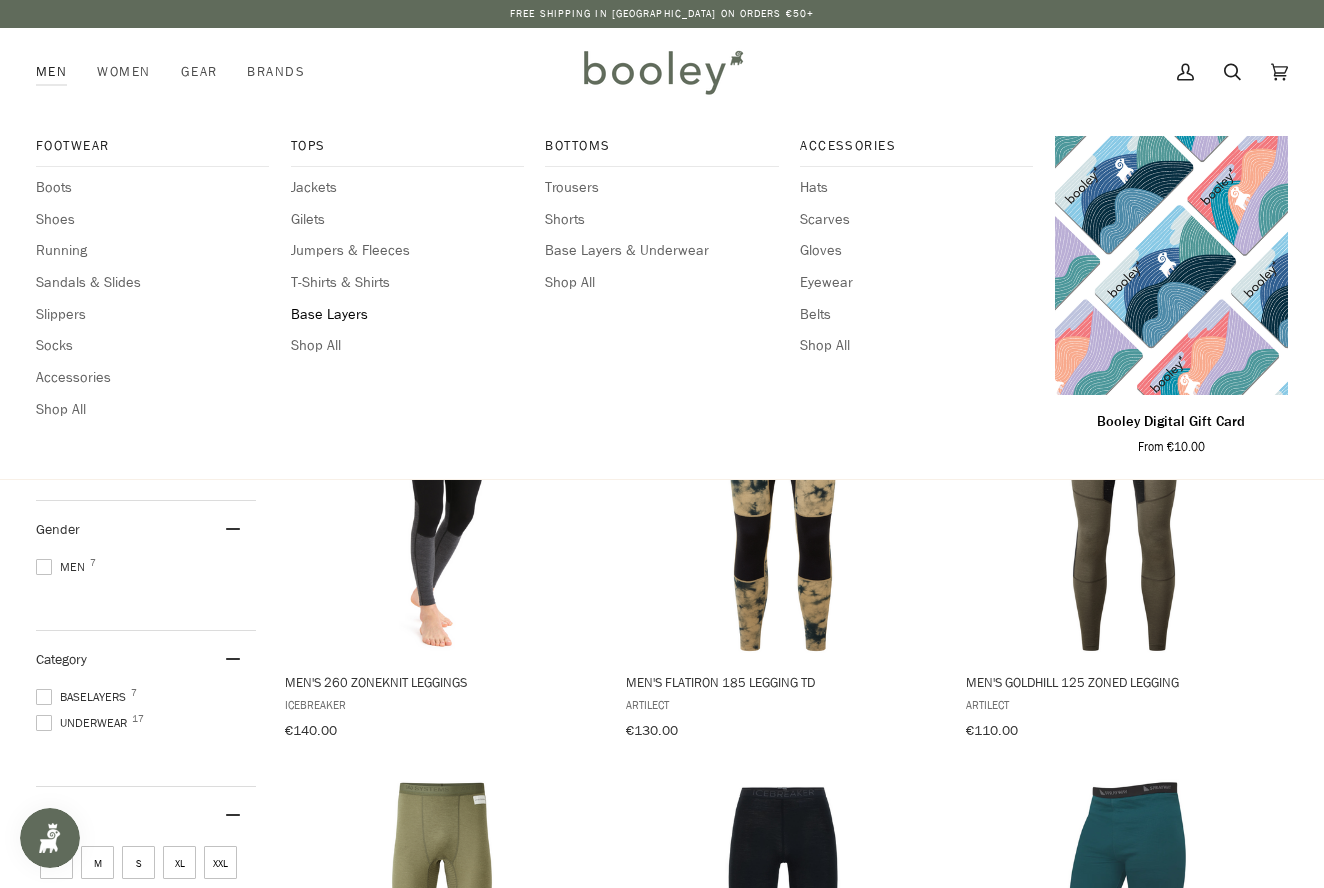 click on "Base Layers" at bounding box center [407, 315] 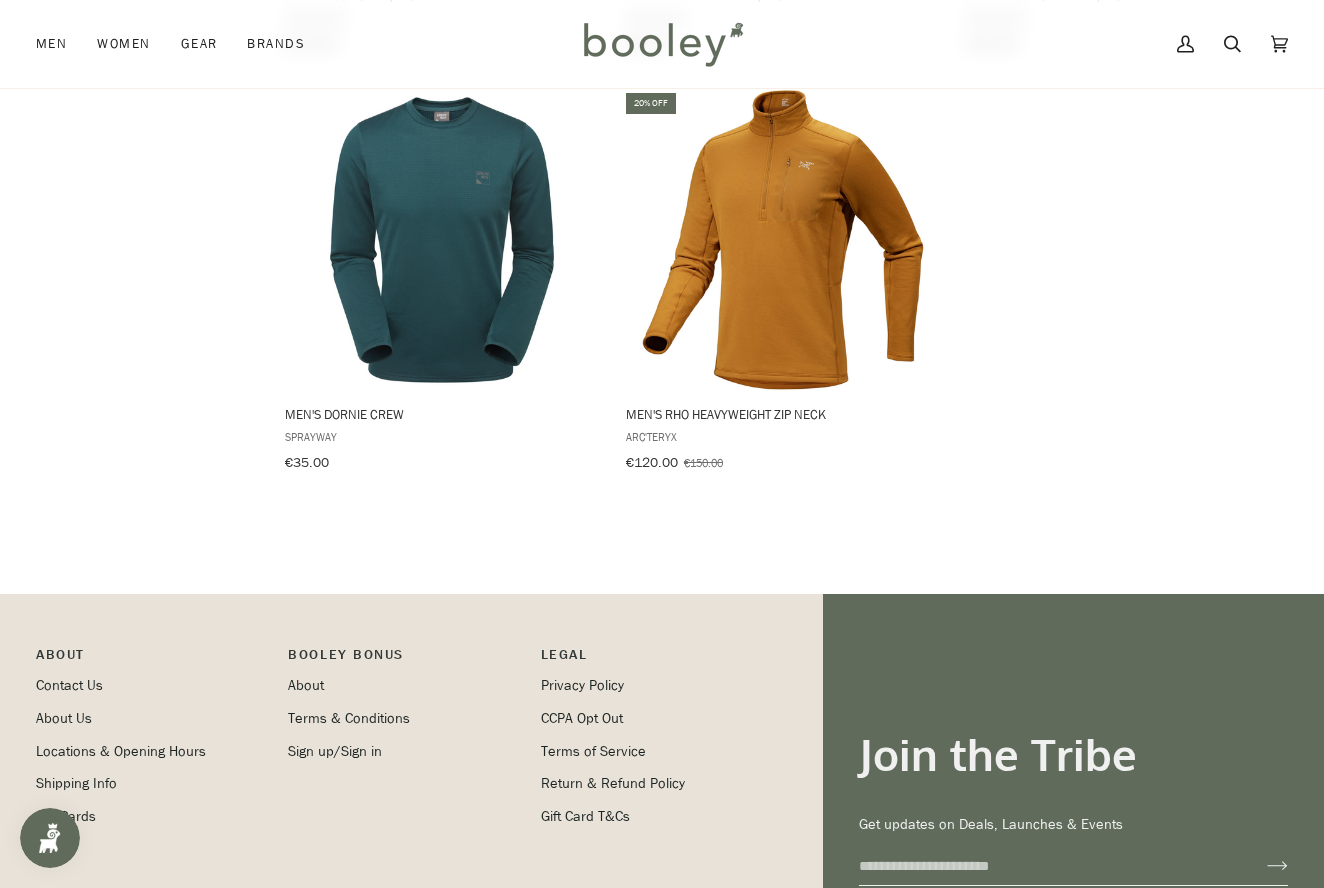 scroll, scrollTop: 1526, scrollLeft: 0, axis: vertical 